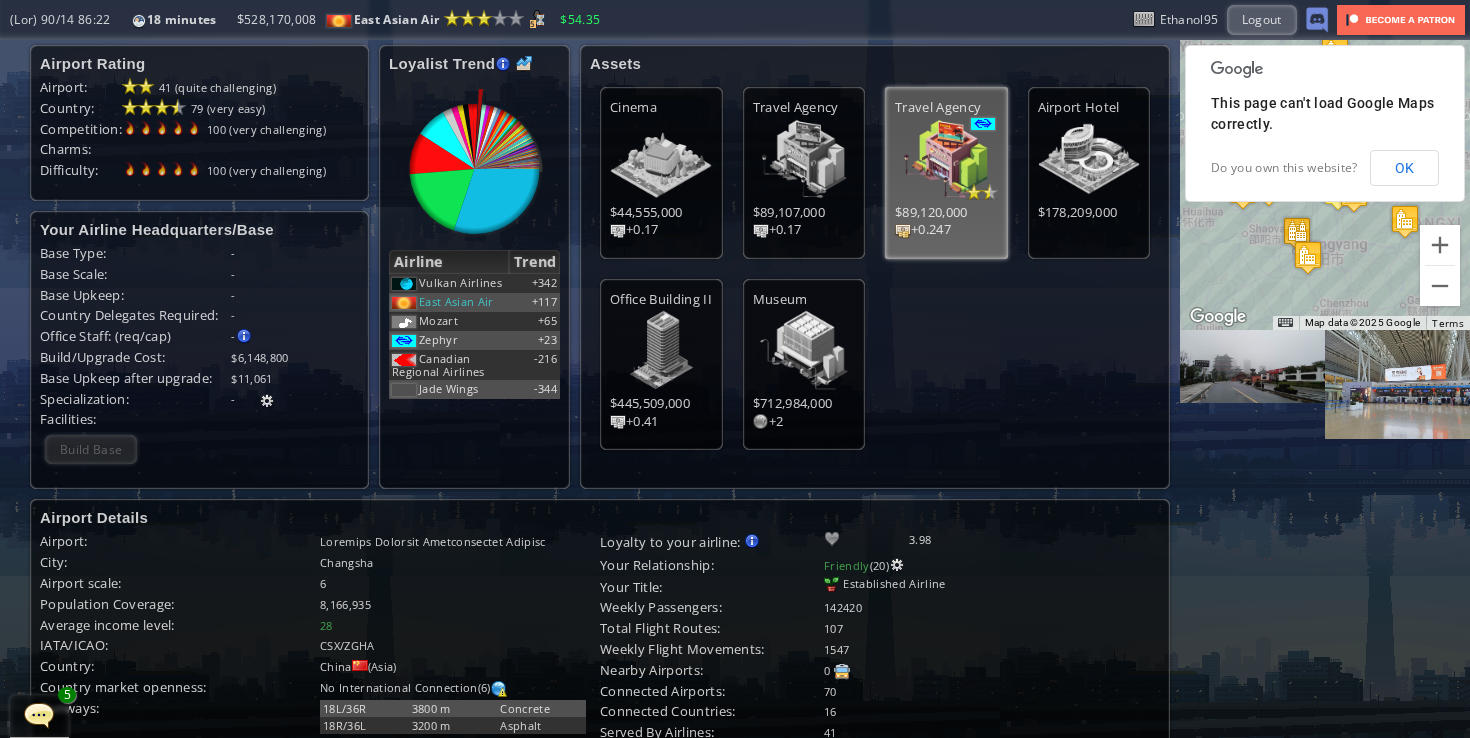 scroll, scrollTop: 0, scrollLeft: 0, axis: both 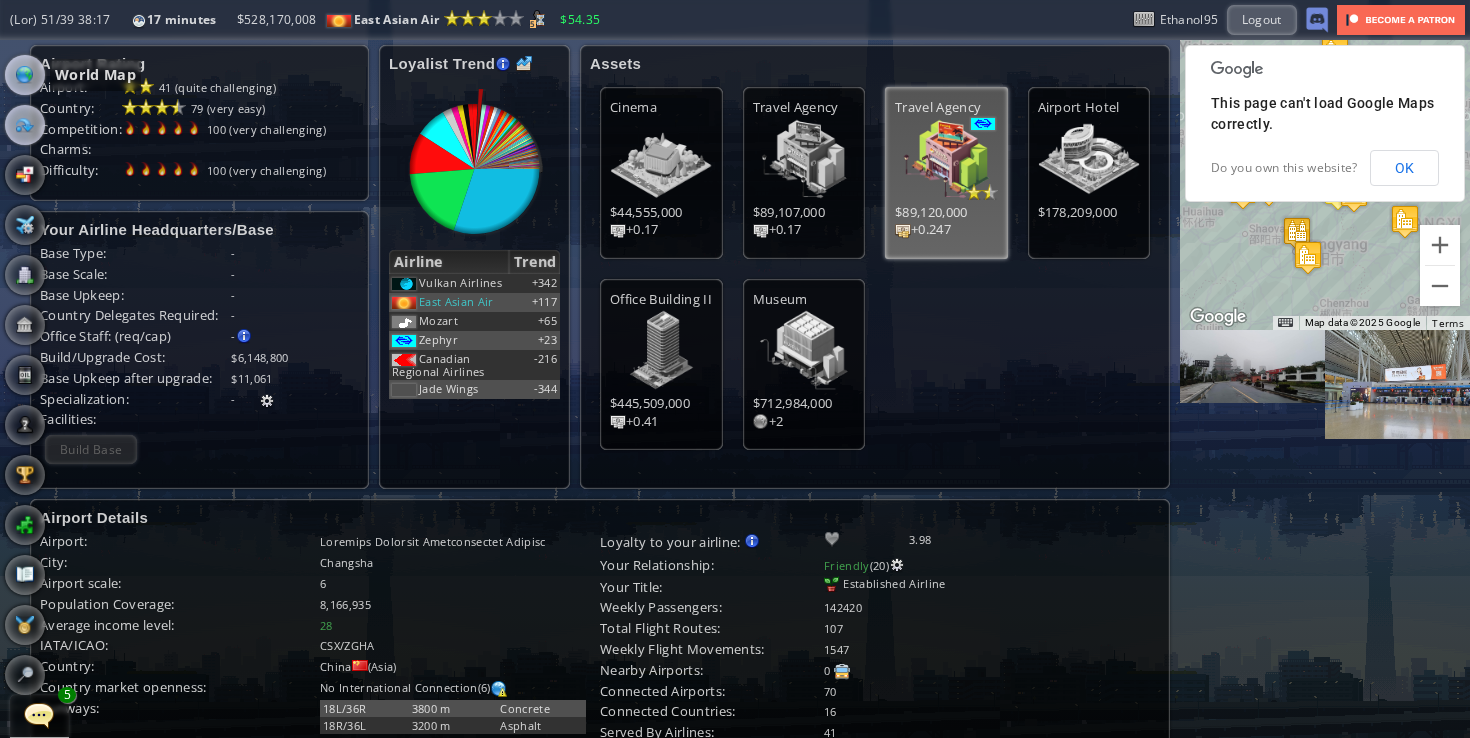 click at bounding box center (25, 75) 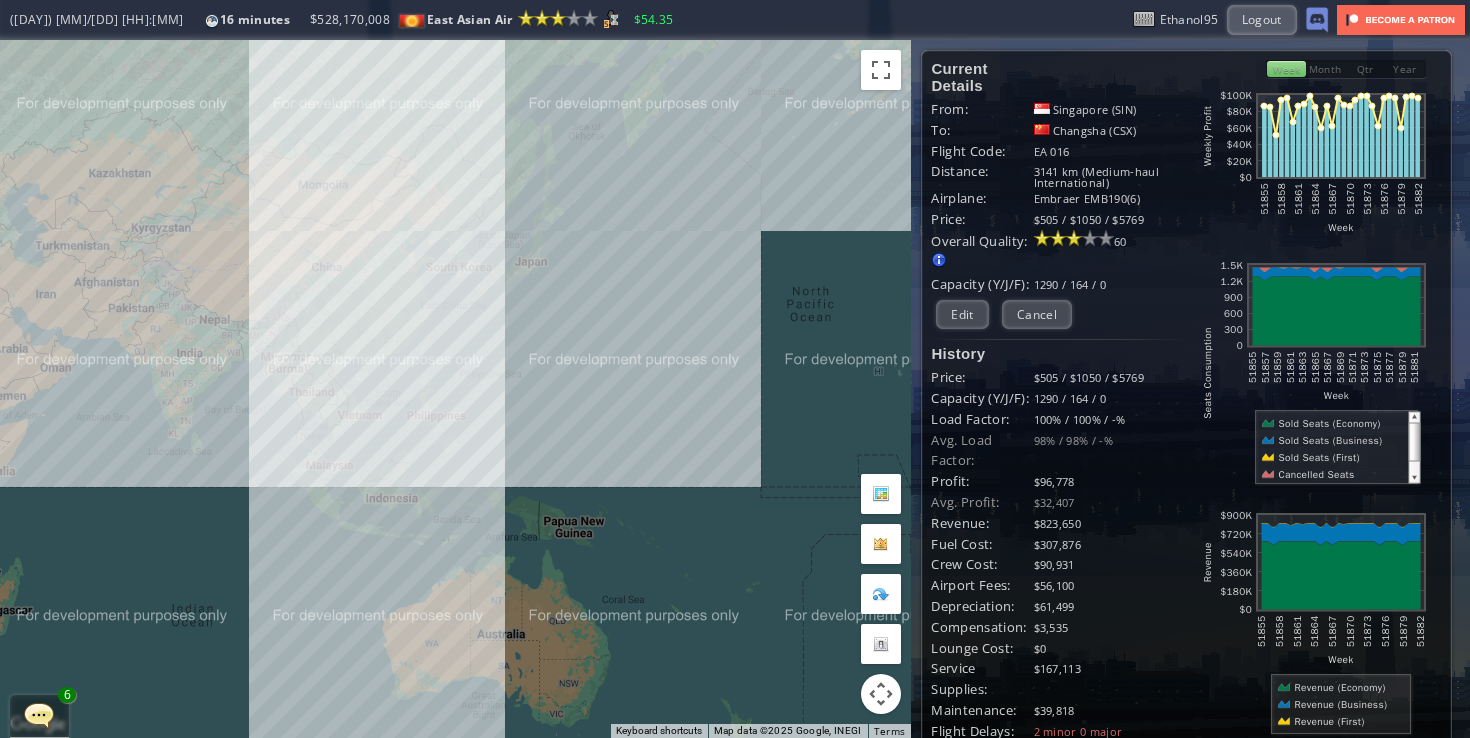 drag, startPoint x: 643, startPoint y: 287, endPoint x: 529, endPoint y: 419, distance: 174.4133 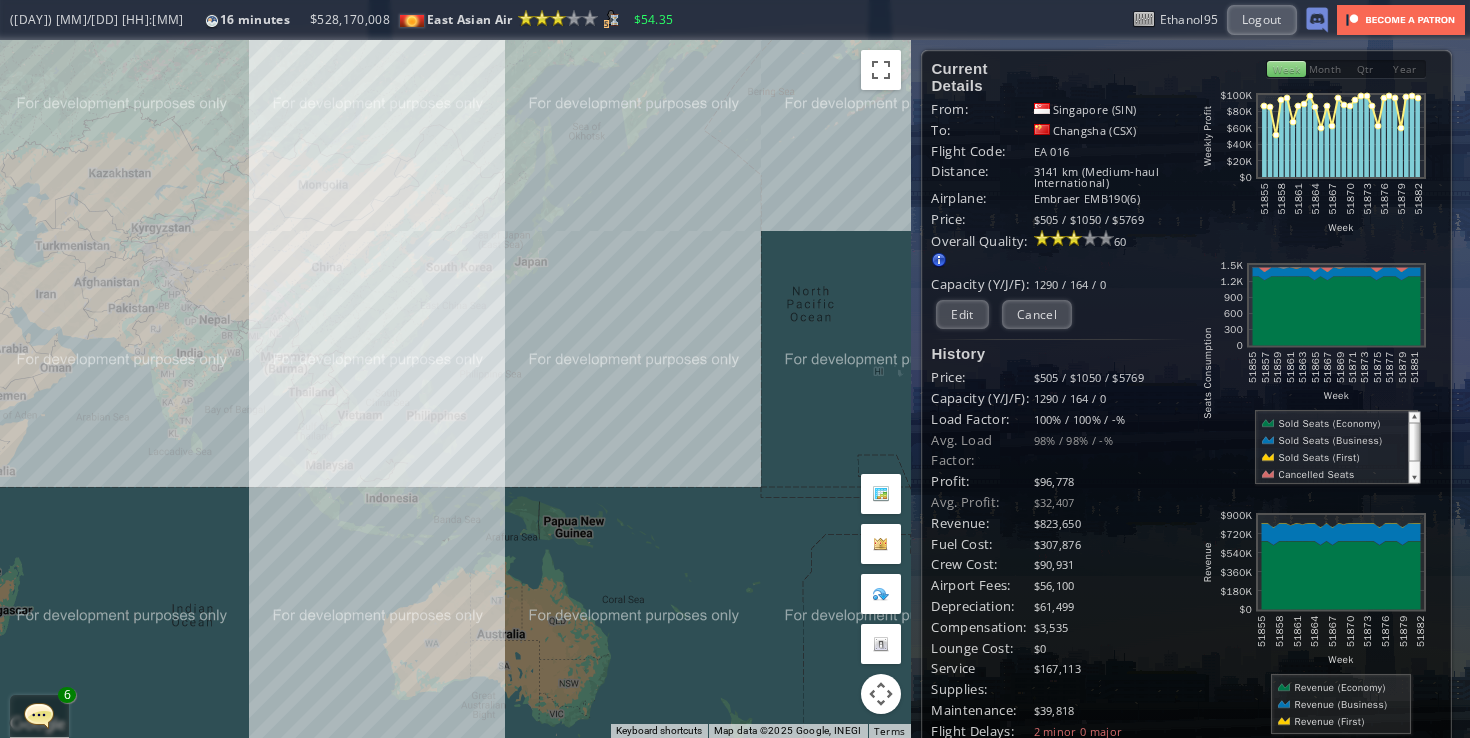 click on "To navigate, press the arrow keys." at bounding box center (455, 389) 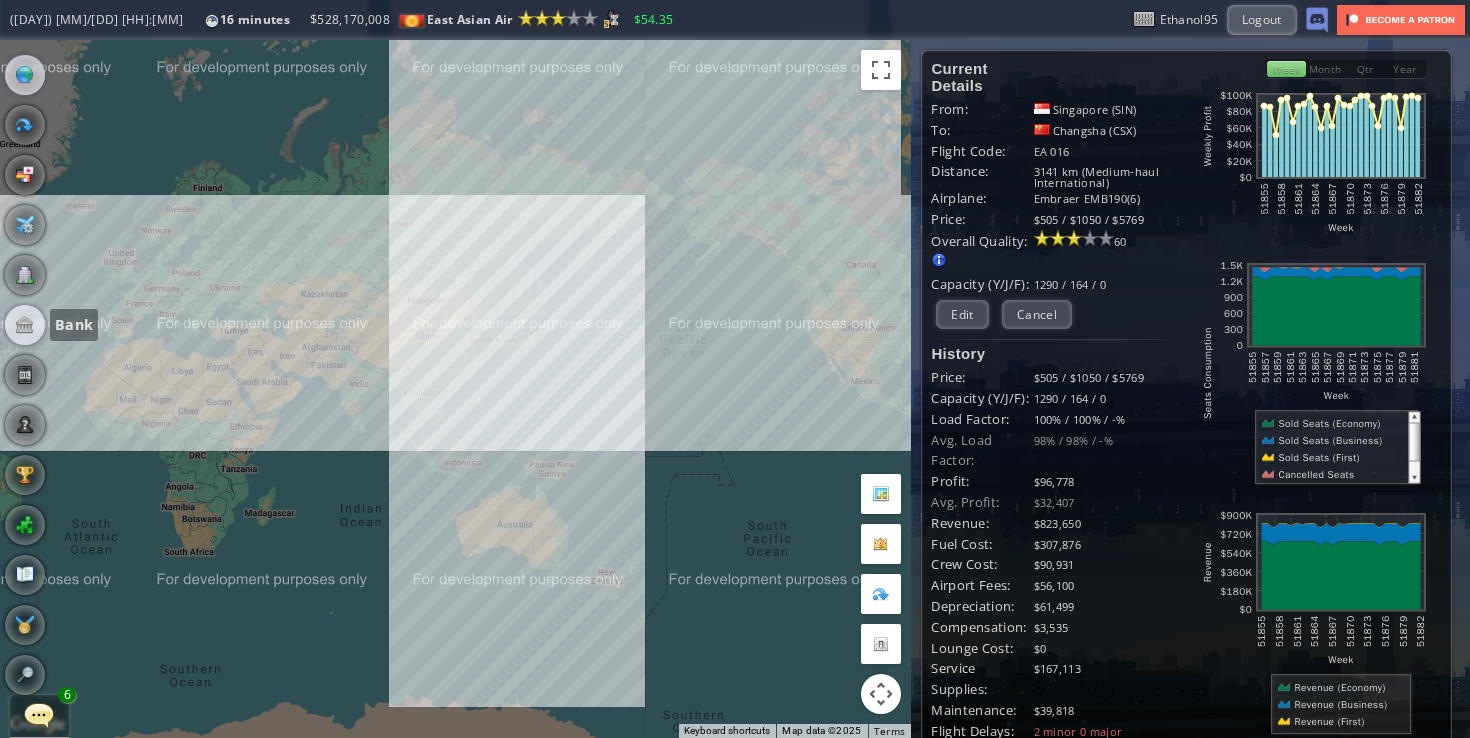 click at bounding box center [25, 325] 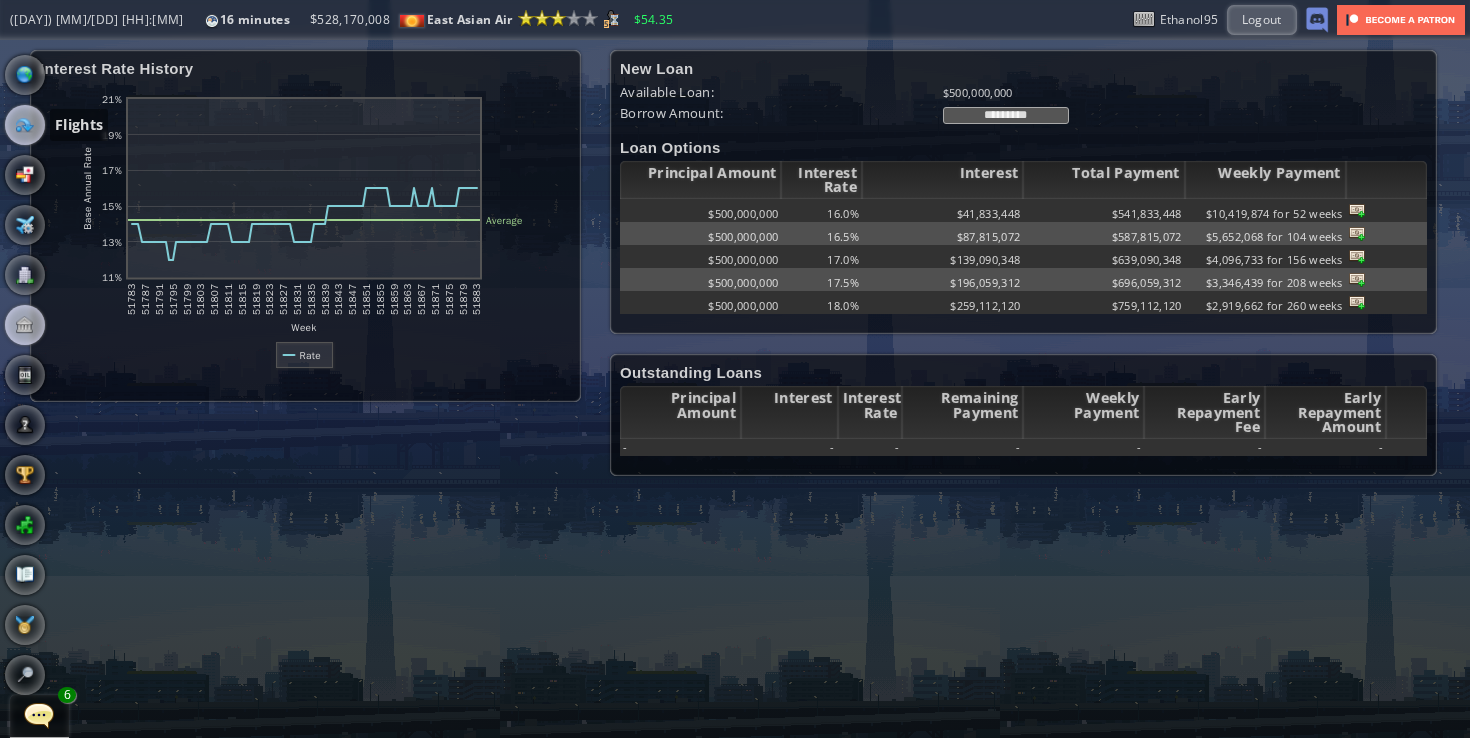 click at bounding box center (25, 125) 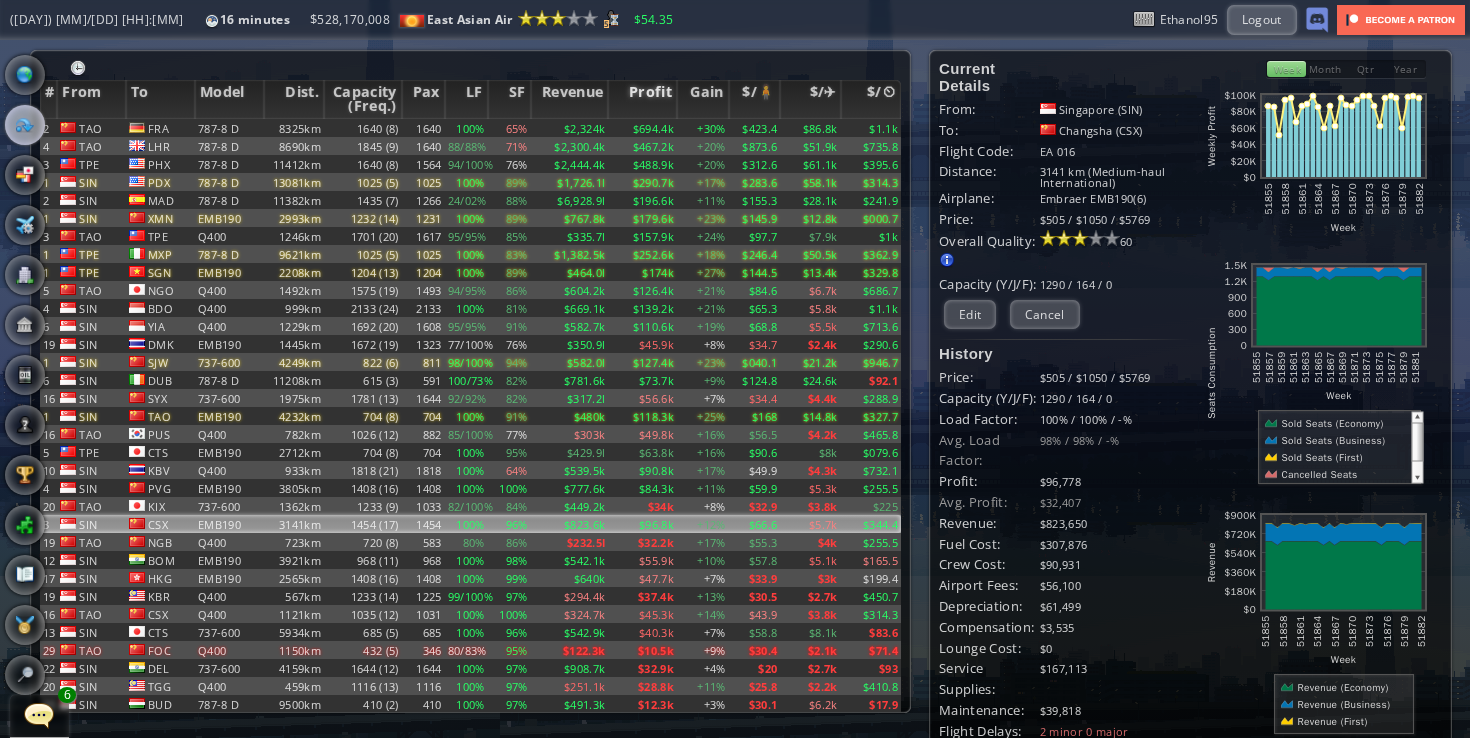 click on "Profit" at bounding box center [642, 99] 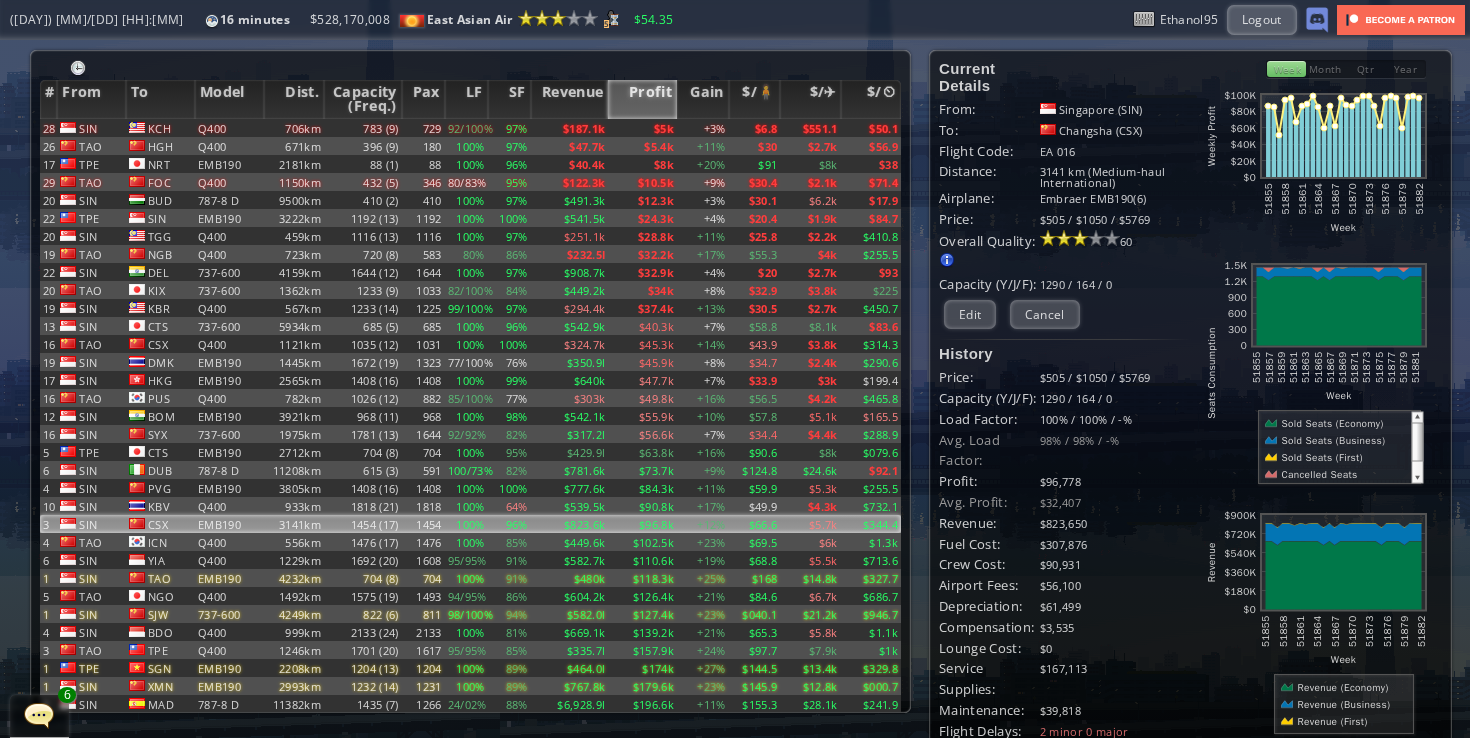 click on "Profit" at bounding box center [642, 99] 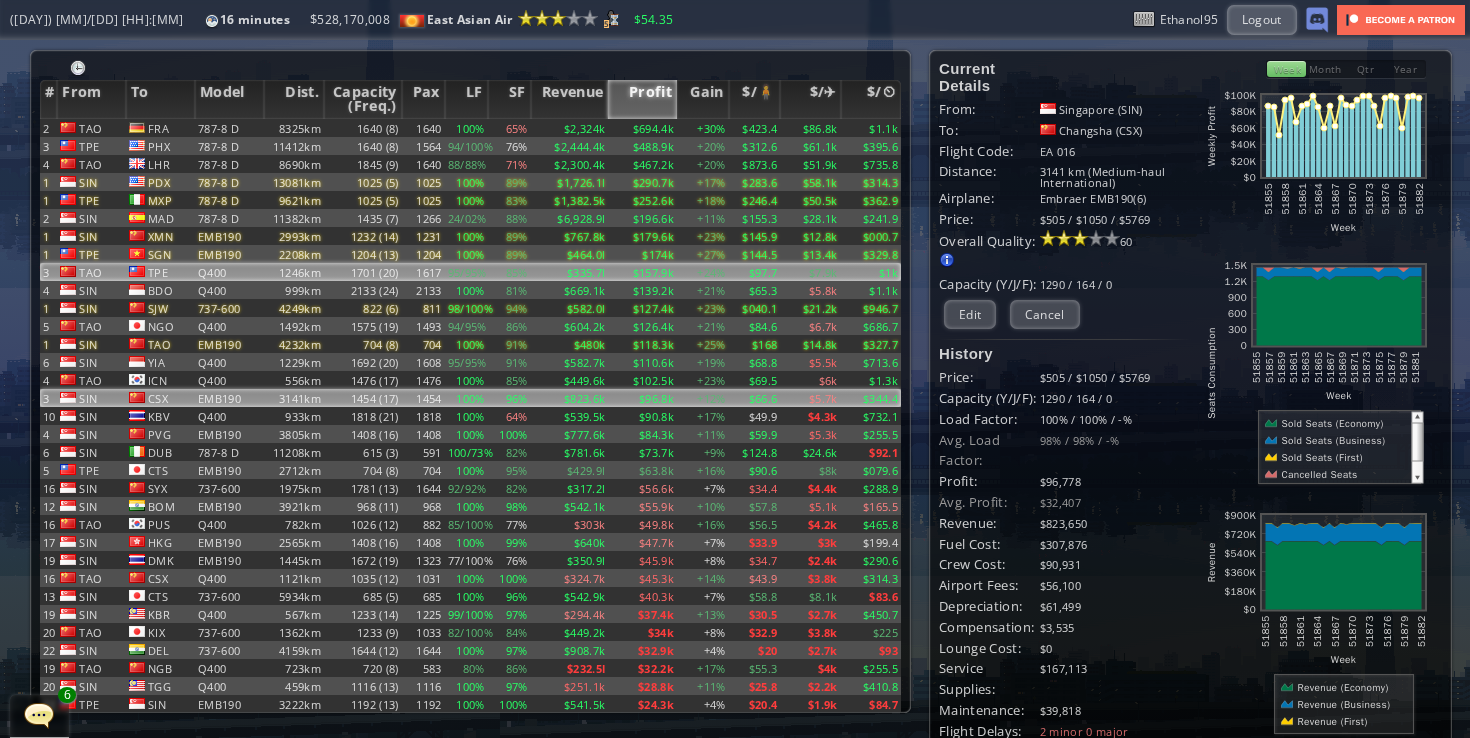 scroll, scrollTop: 91, scrollLeft: 0, axis: vertical 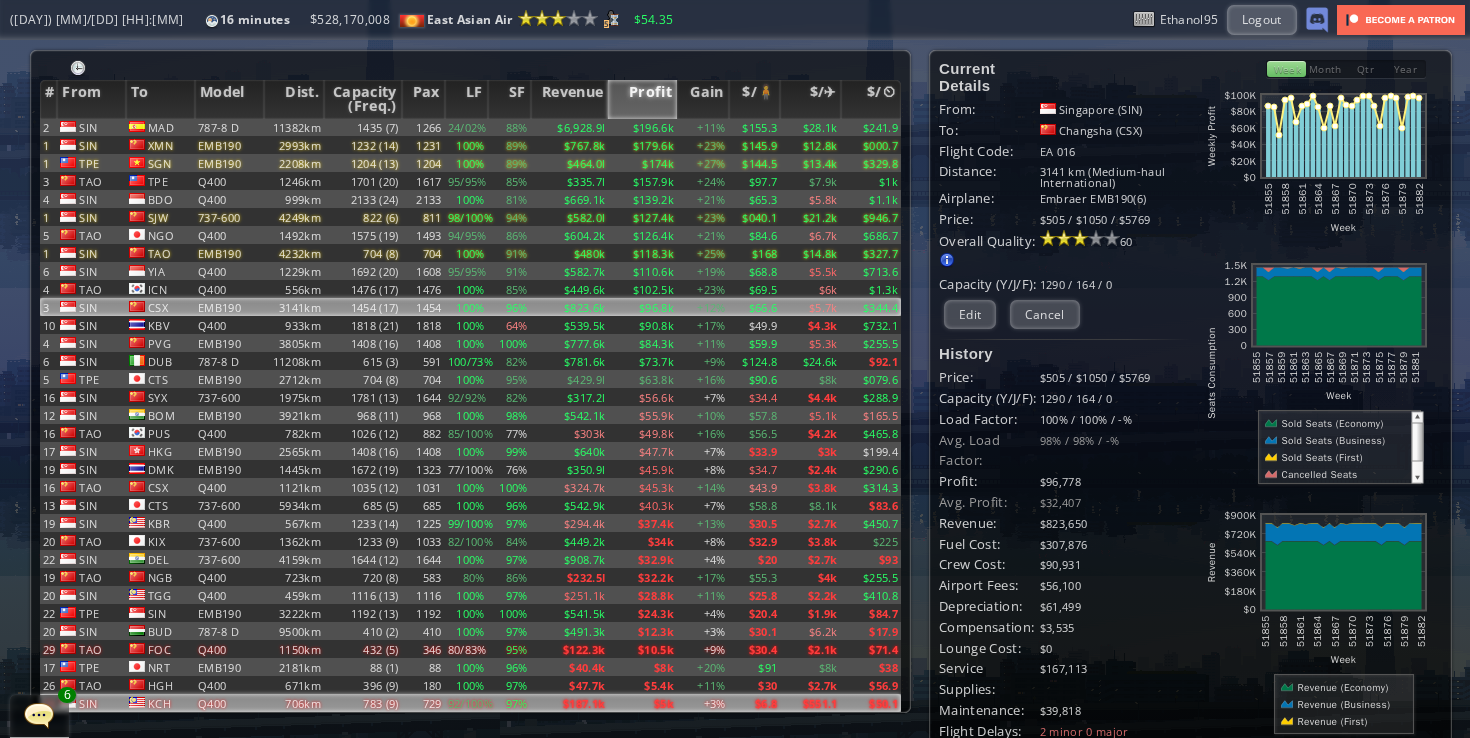 click on "$6.8" at bounding box center (755, 37) 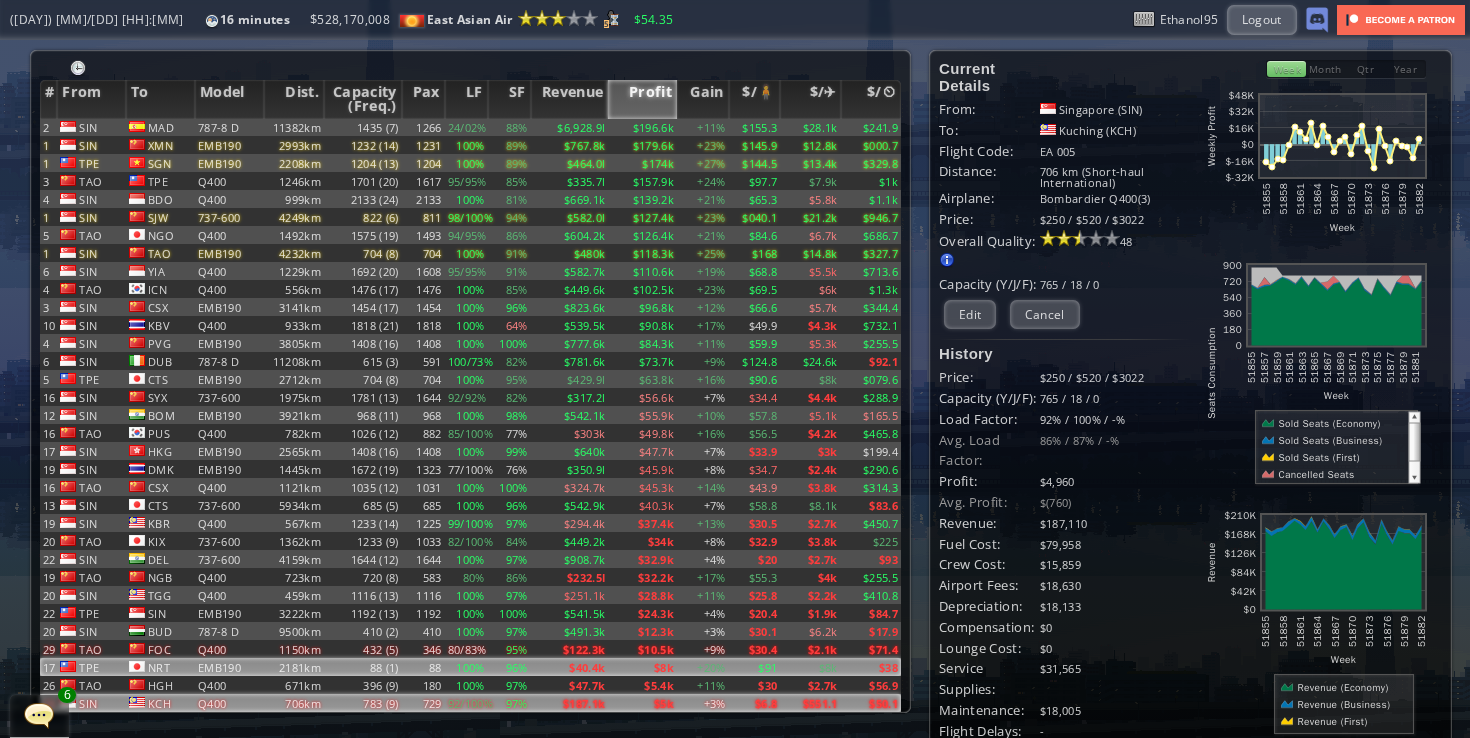 click on "$91" at bounding box center [755, 37] 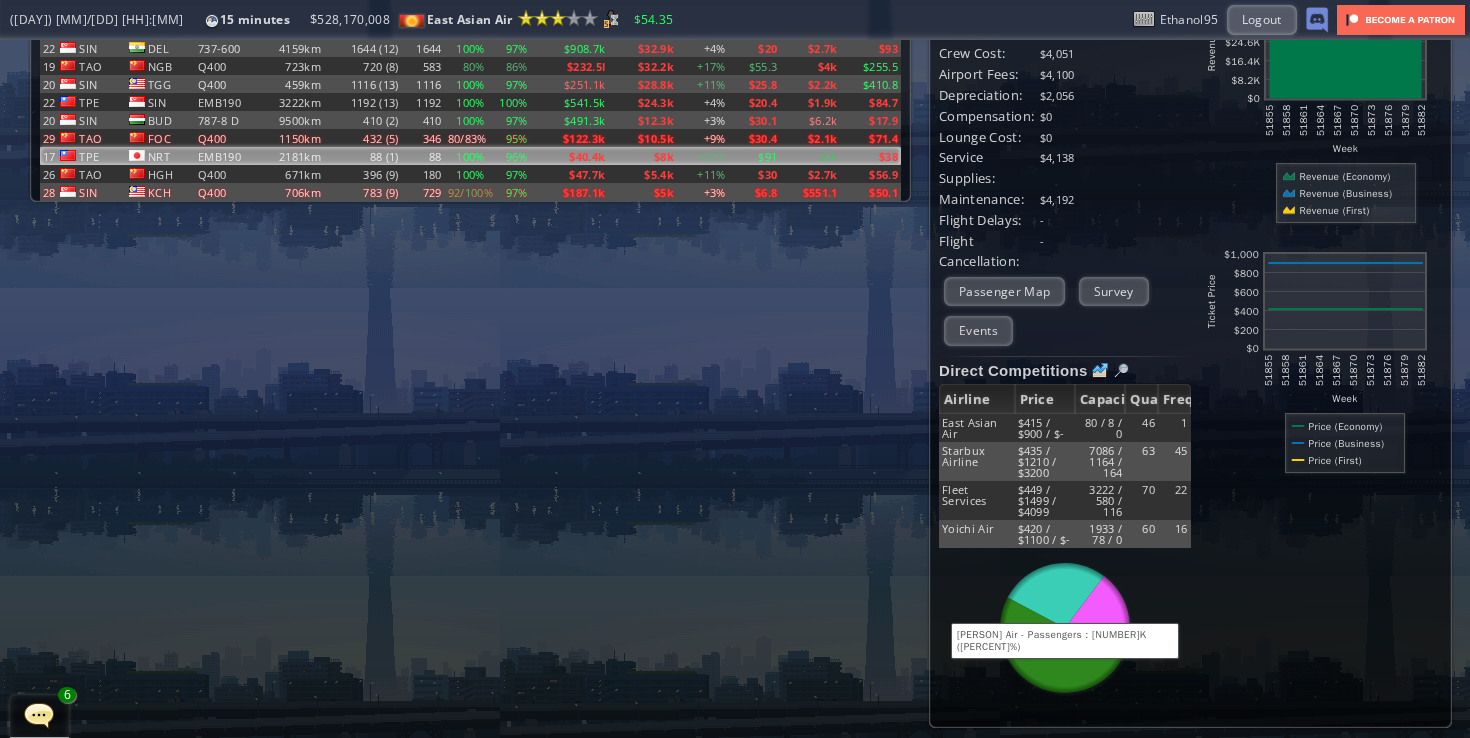 scroll, scrollTop: 0, scrollLeft: 0, axis: both 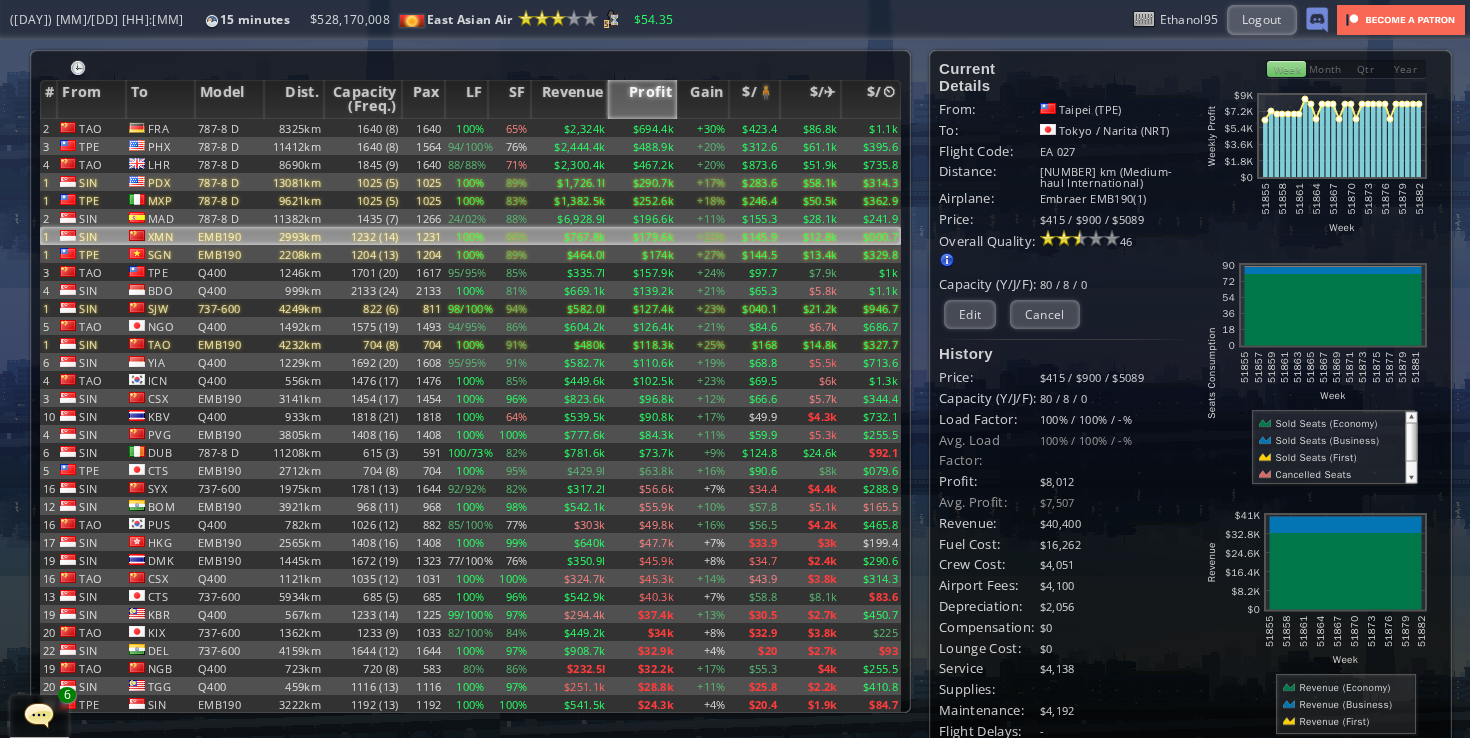 click on "2993km" at bounding box center (294, 128) 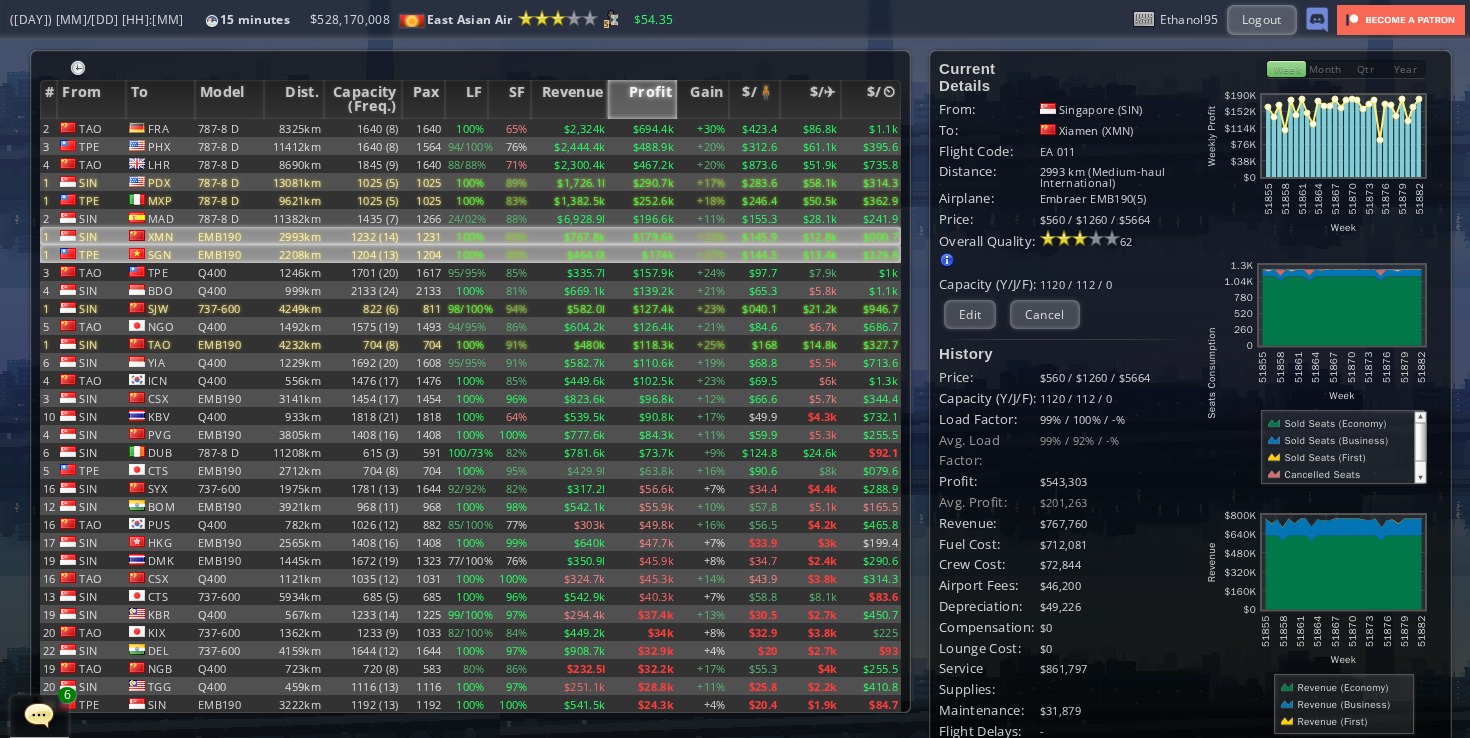 click on "2208km" at bounding box center [294, 128] 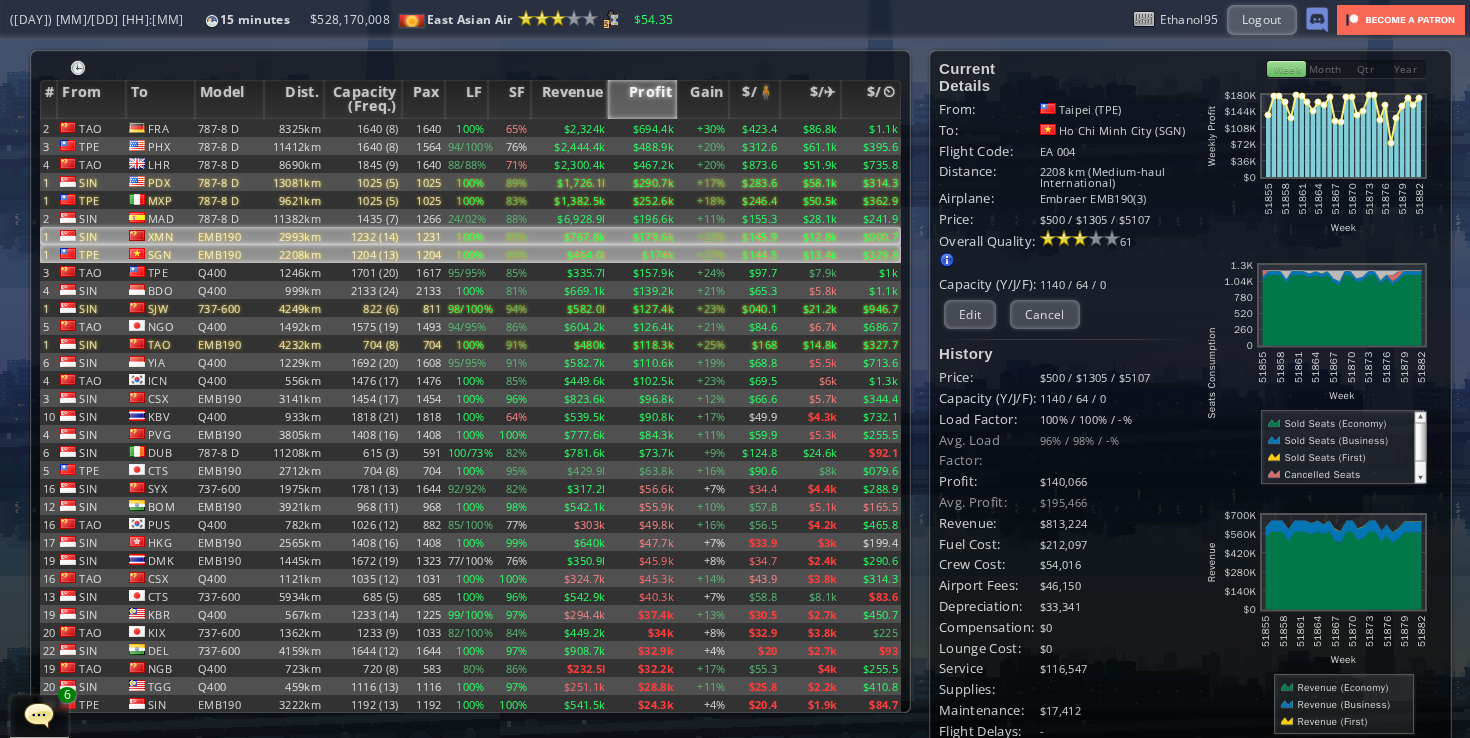 click on "2993km" at bounding box center (294, 128) 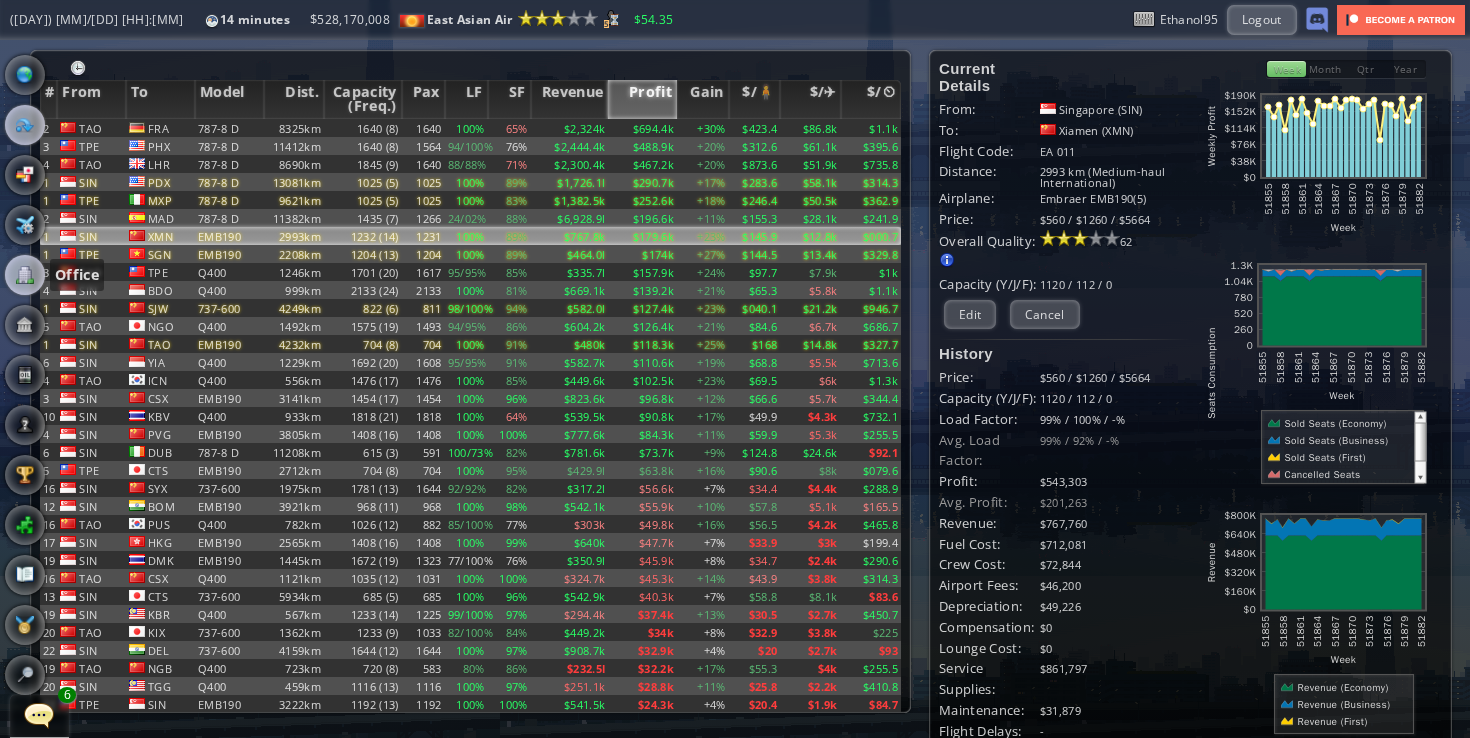 click at bounding box center (25, 275) 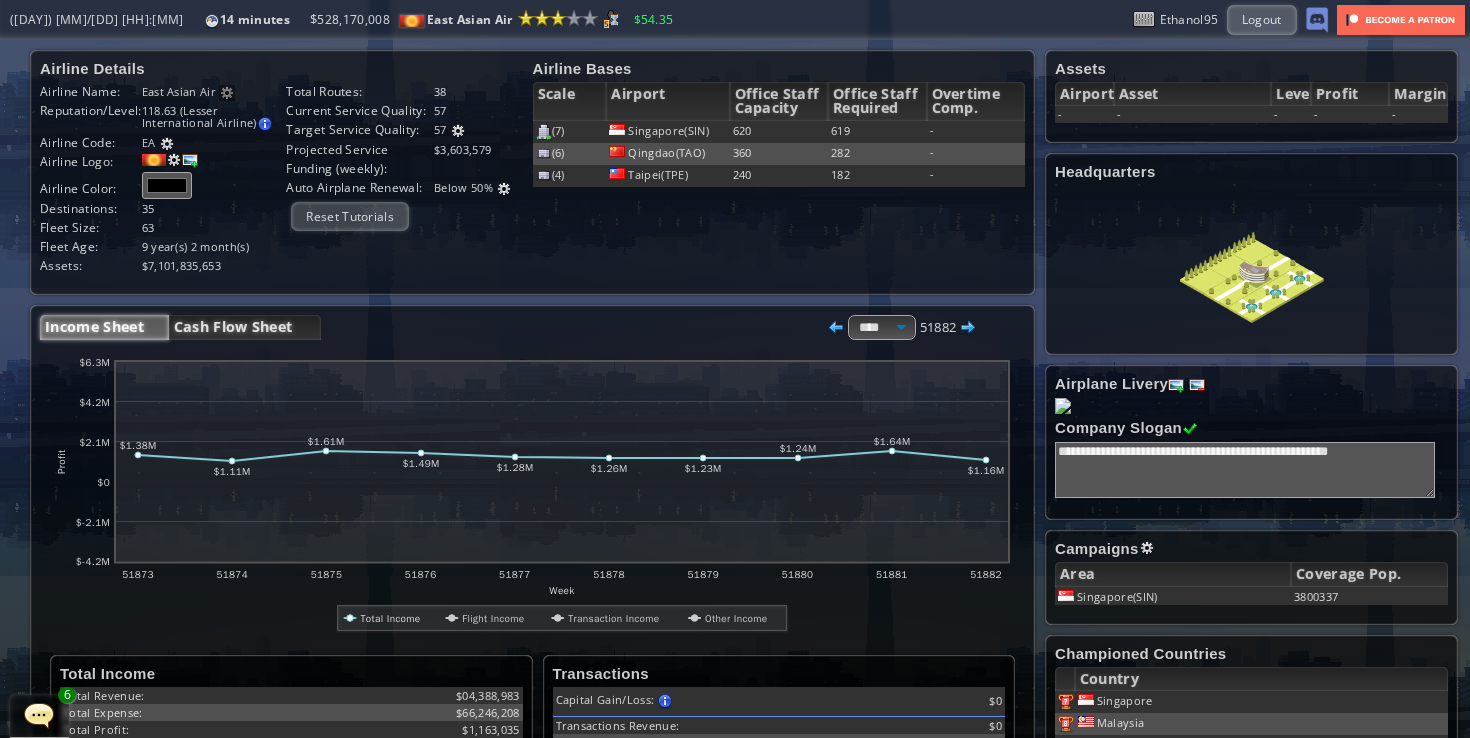 click on "Cash Flow Sheet" at bounding box center [245, 327] 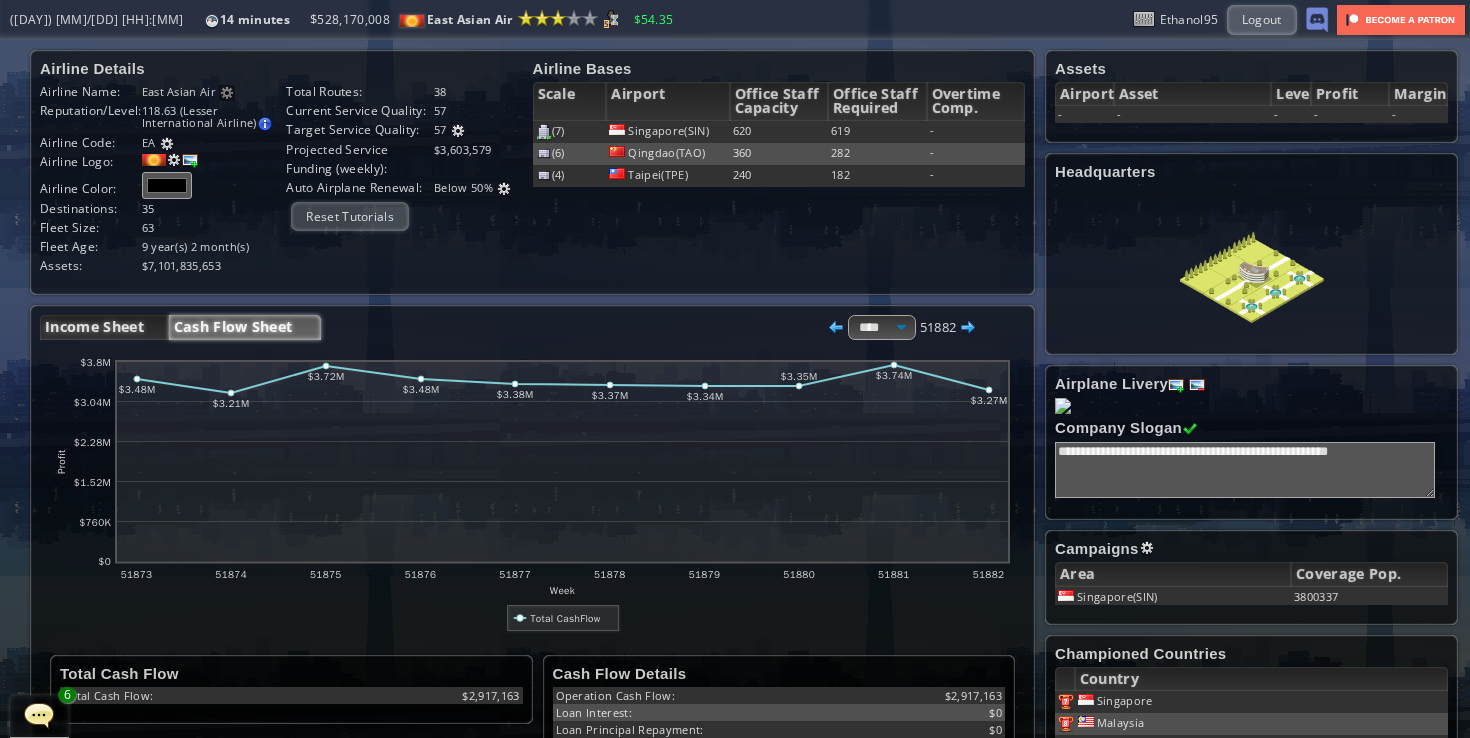 click on "Income Sheet" at bounding box center (104, 327) 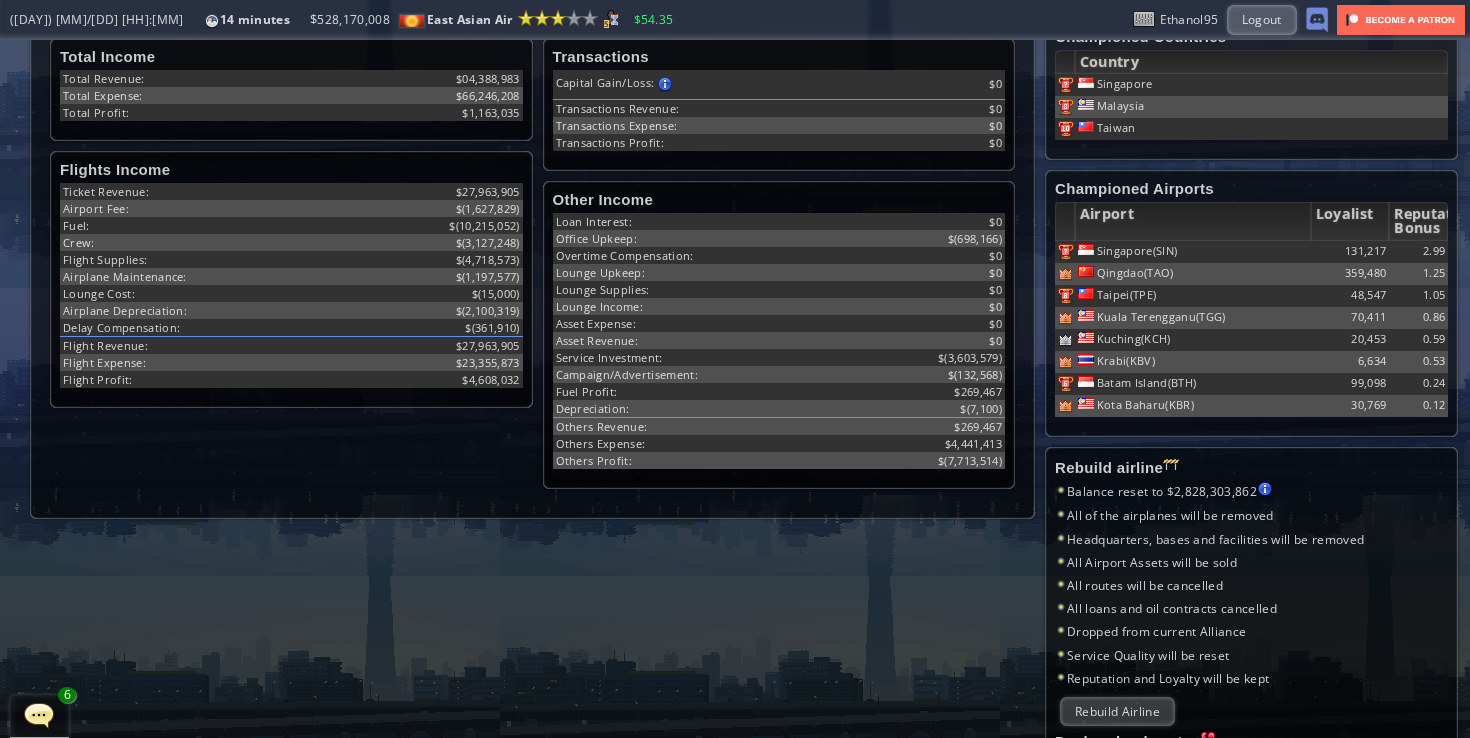 scroll, scrollTop: 0, scrollLeft: 0, axis: both 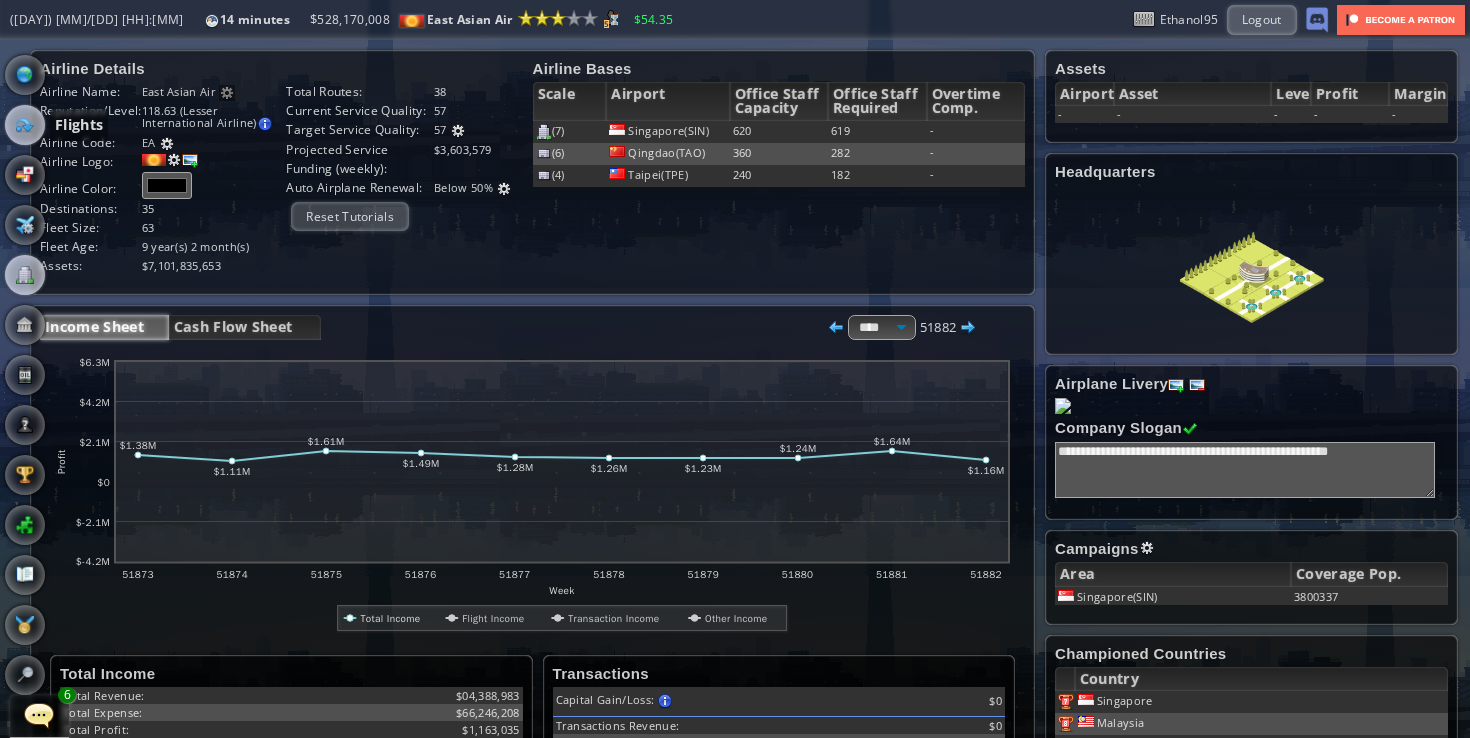 click at bounding box center (25, 125) 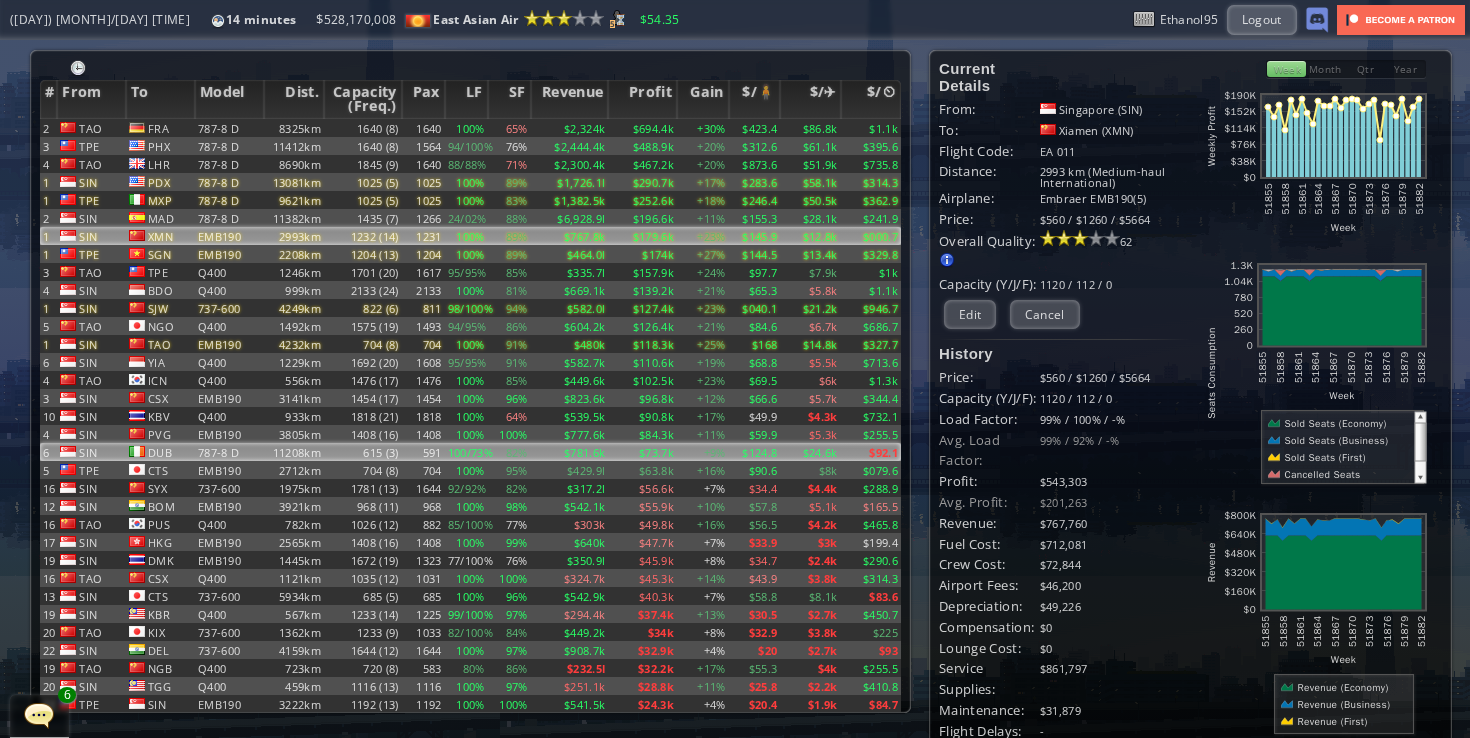 click on "11208km" at bounding box center [294, 128] 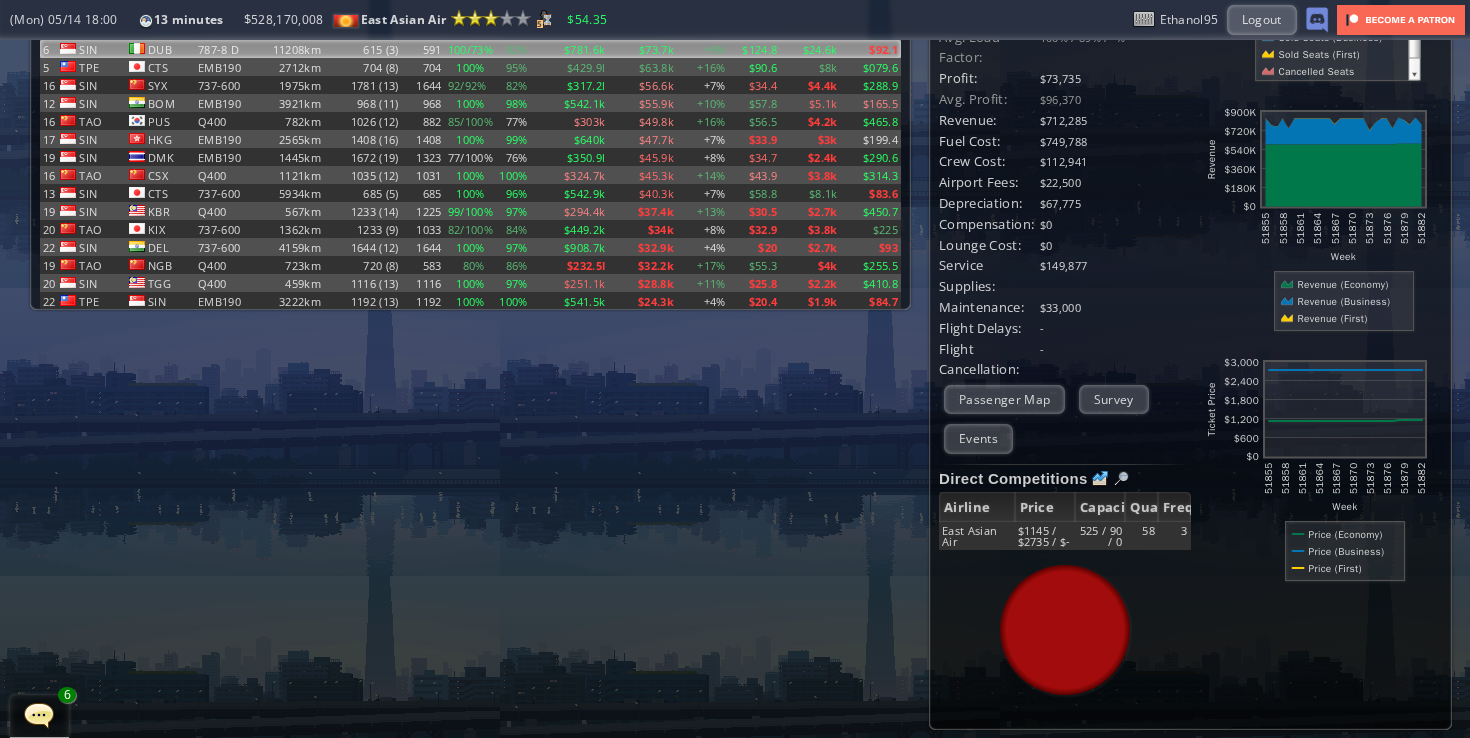 scroll, scrollTop: 0, scrollLeft: 0, axis: both 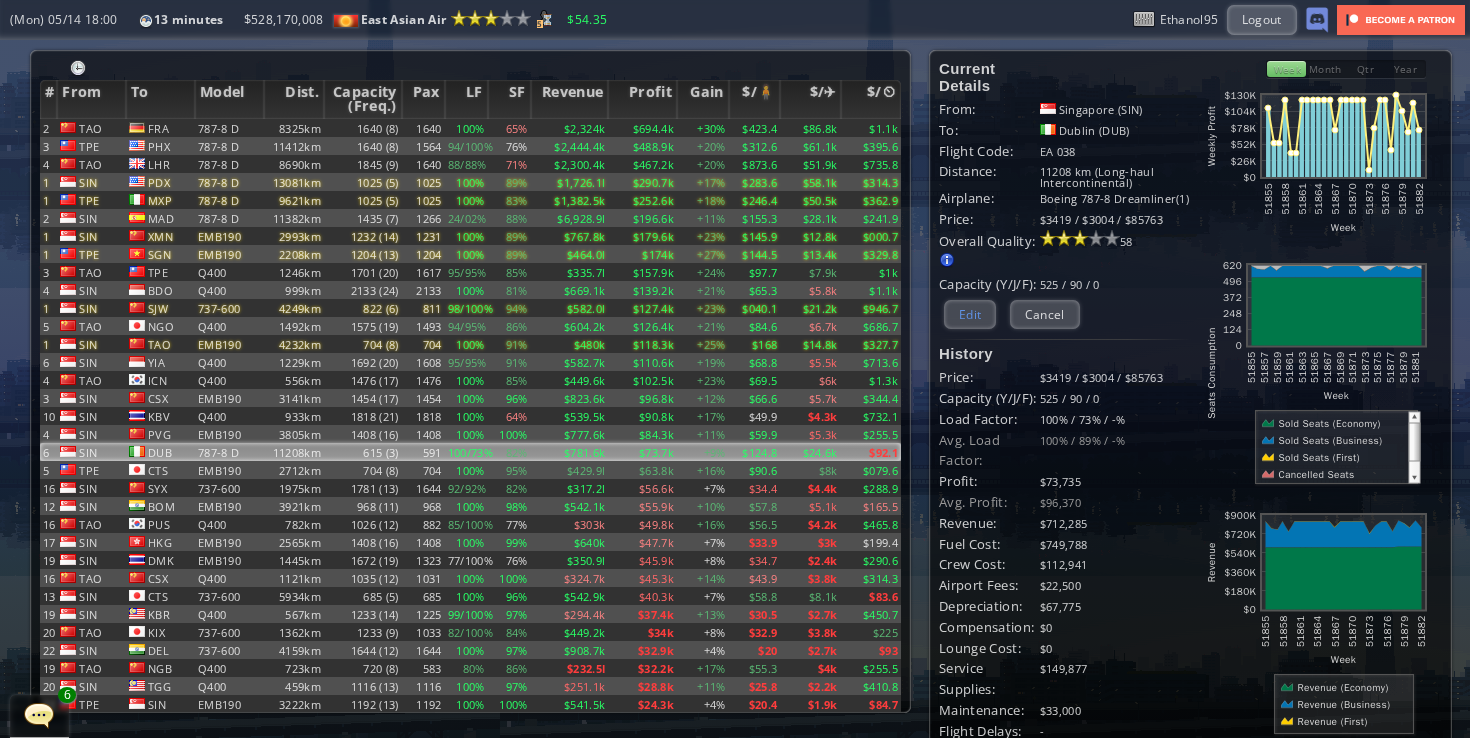 click on "Edit" at bounding box center [970, 314] 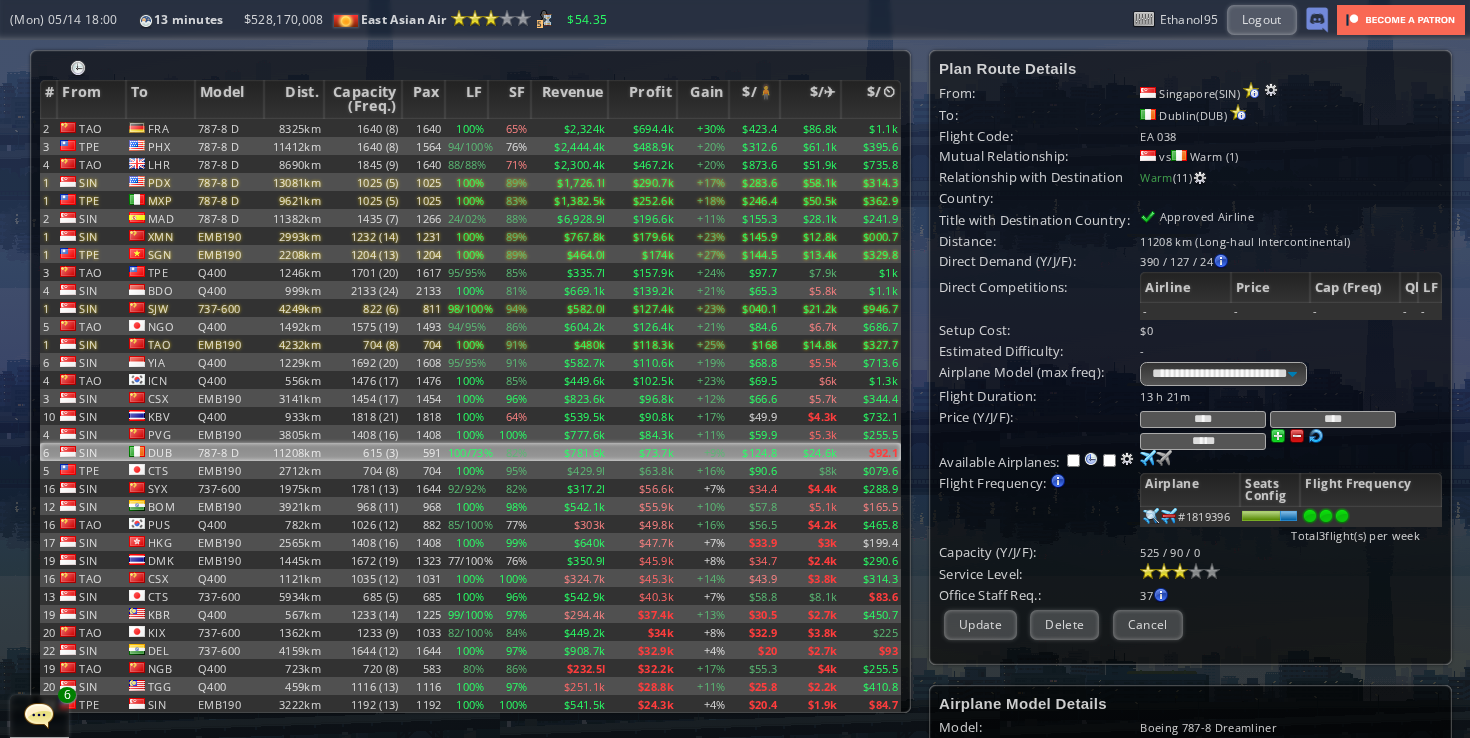 click on "****" at bounding box center [1333, 419] 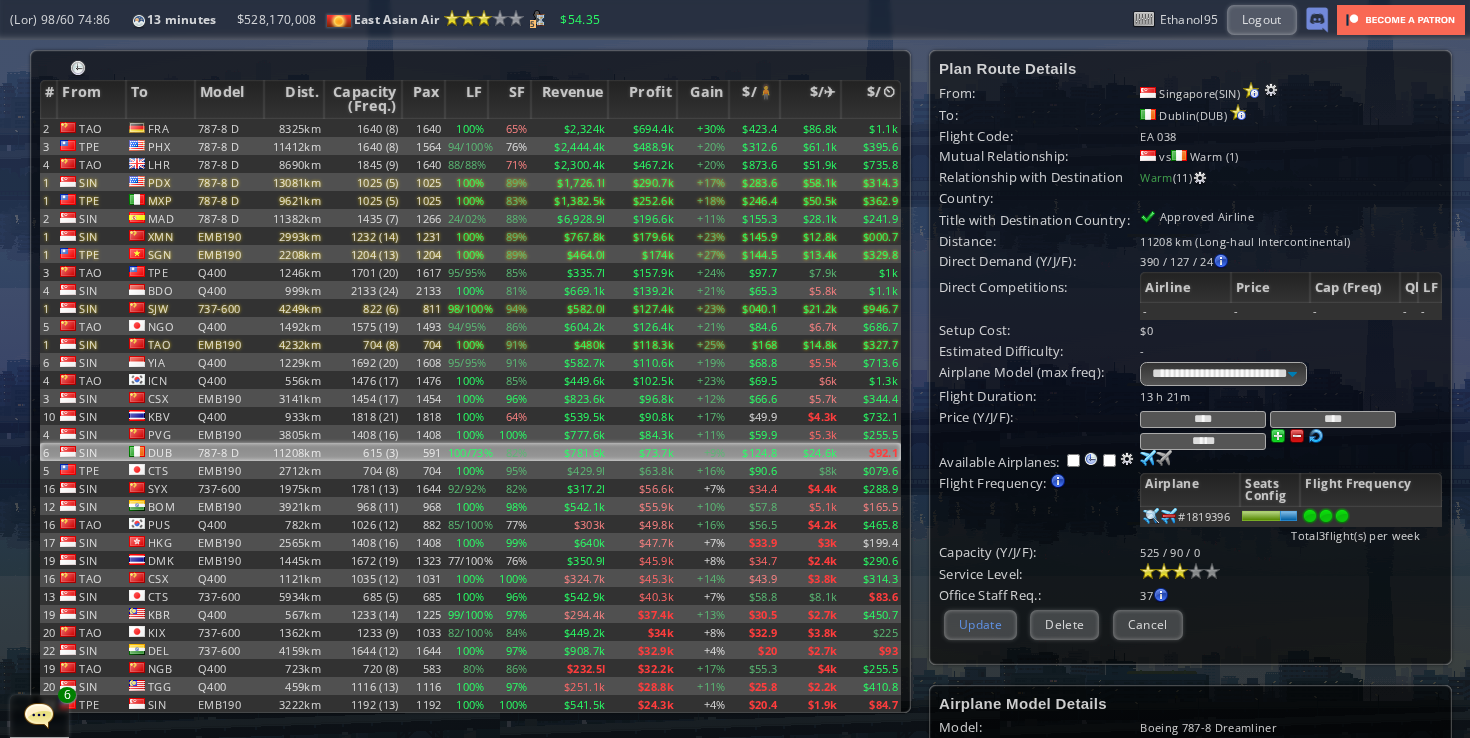type on "****" 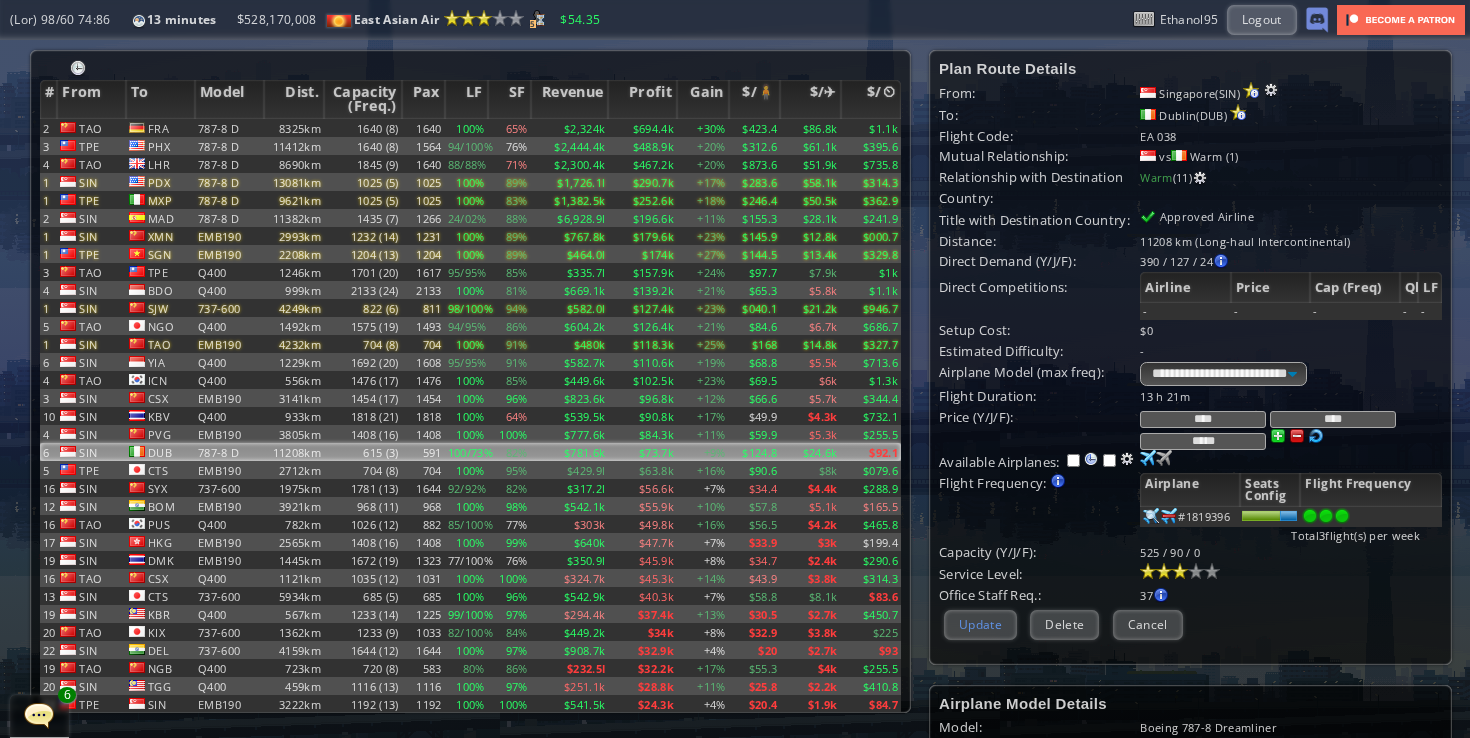 click on "Update" at bounding box center (980, 624) 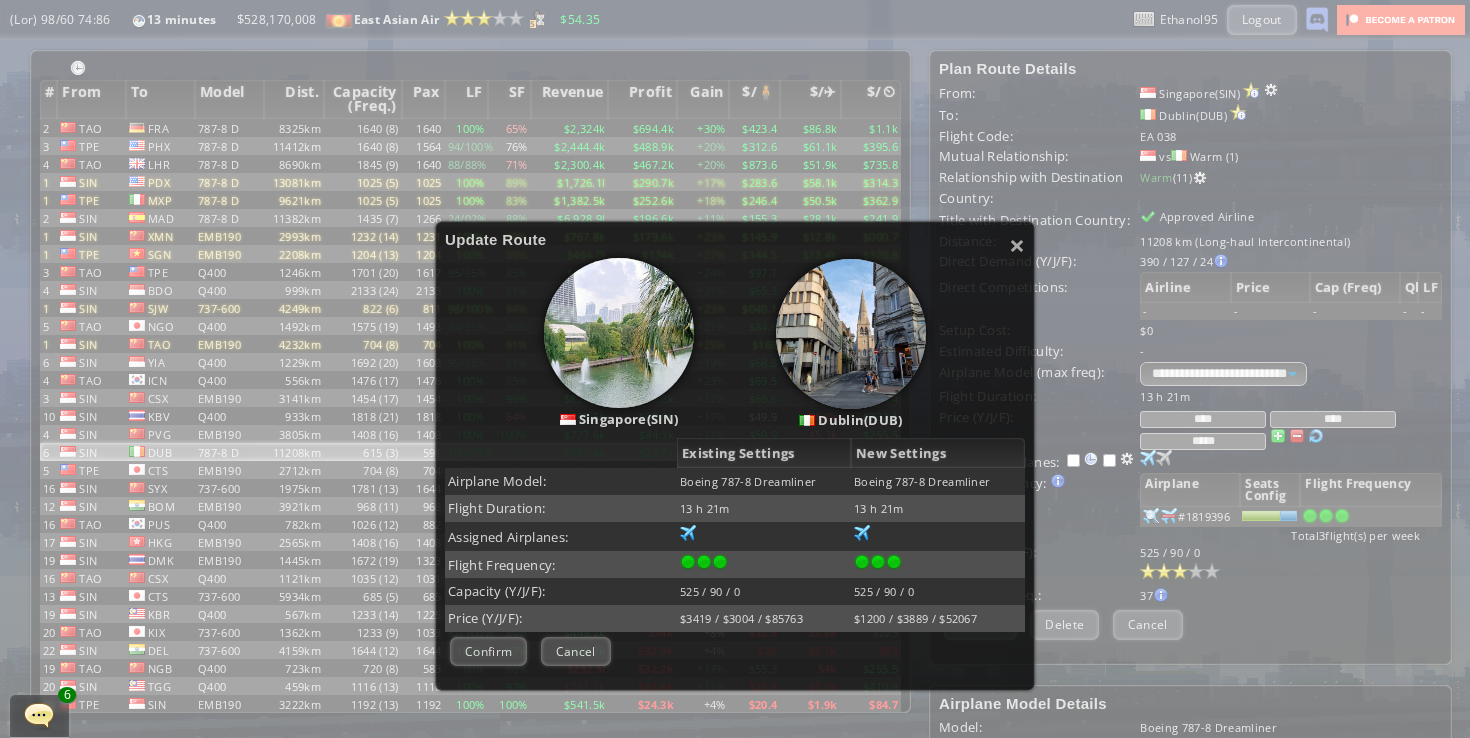 click on "Confirm
Negotiate
Cancel" at bounding box center [735, 651] 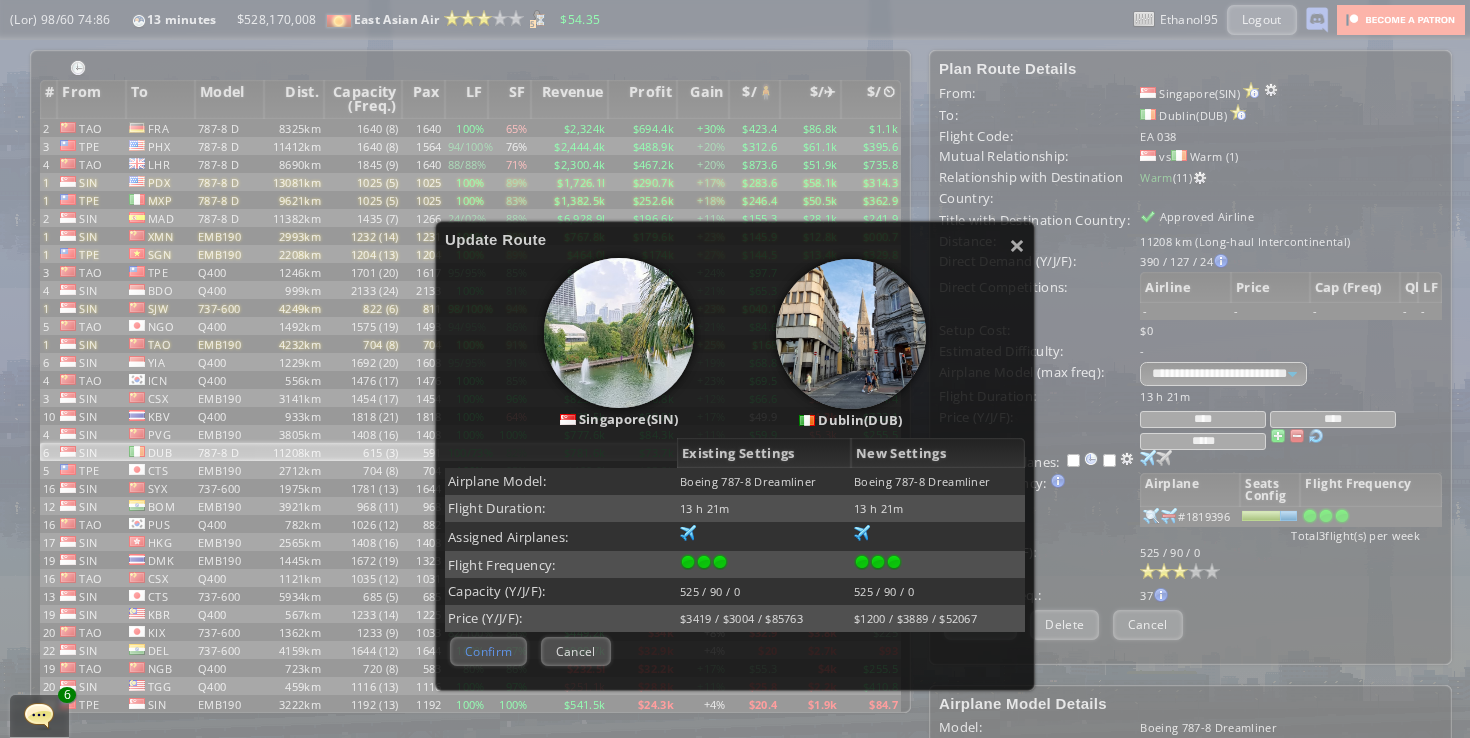 click on "Confirm" at bounding box center [488, 651] 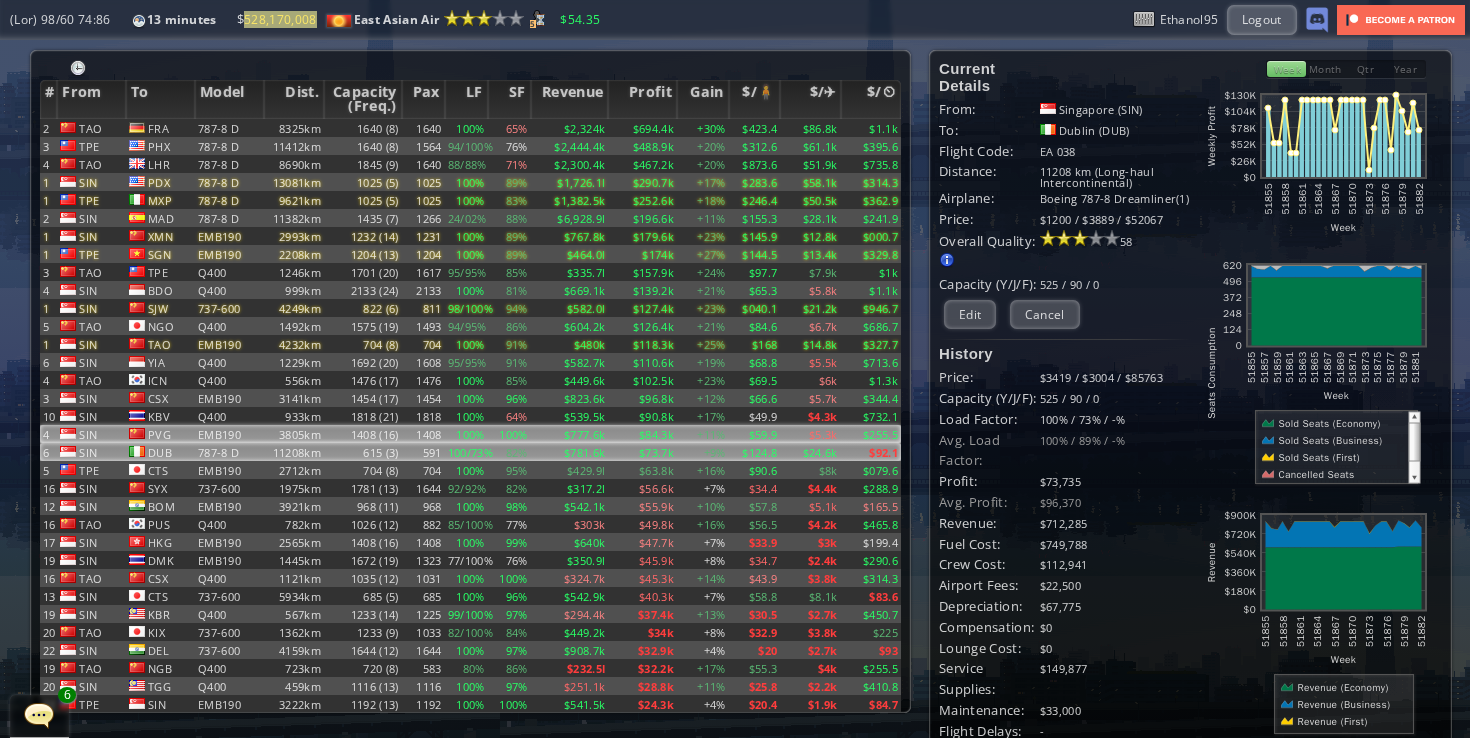 click on "100%" at bounding box center [466, 128] 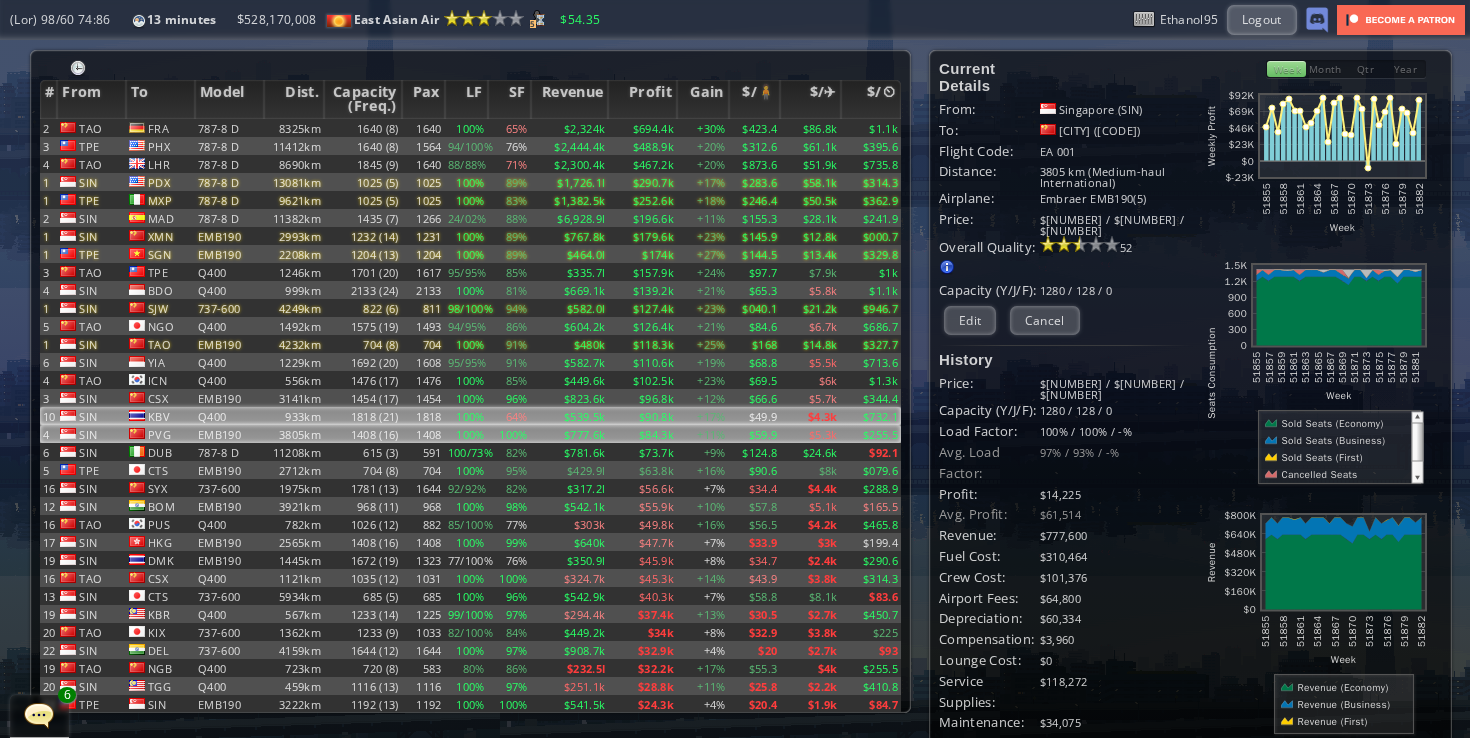 click on "100%" at bounding box center (466, 128) 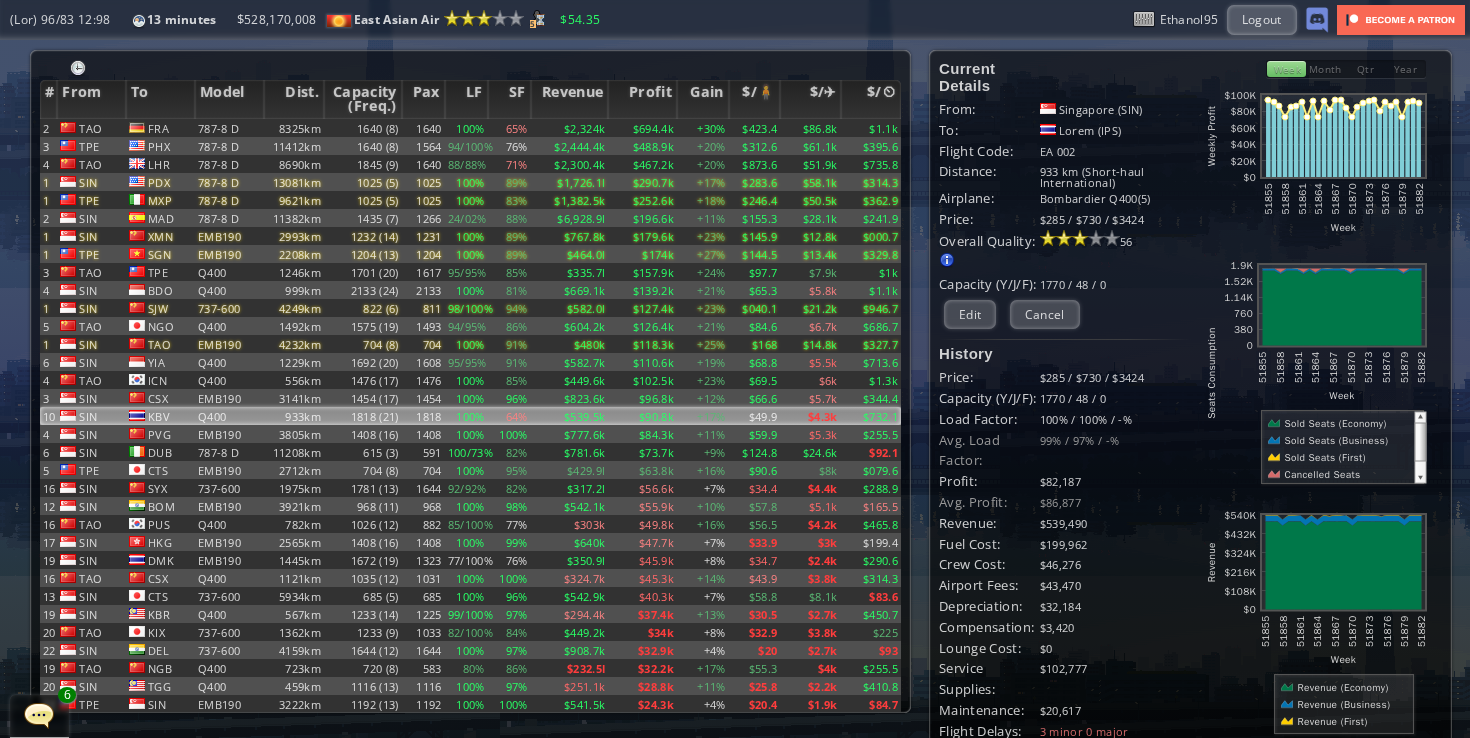click on "Singapore (SIN)" at bounding box center (1115, 109) 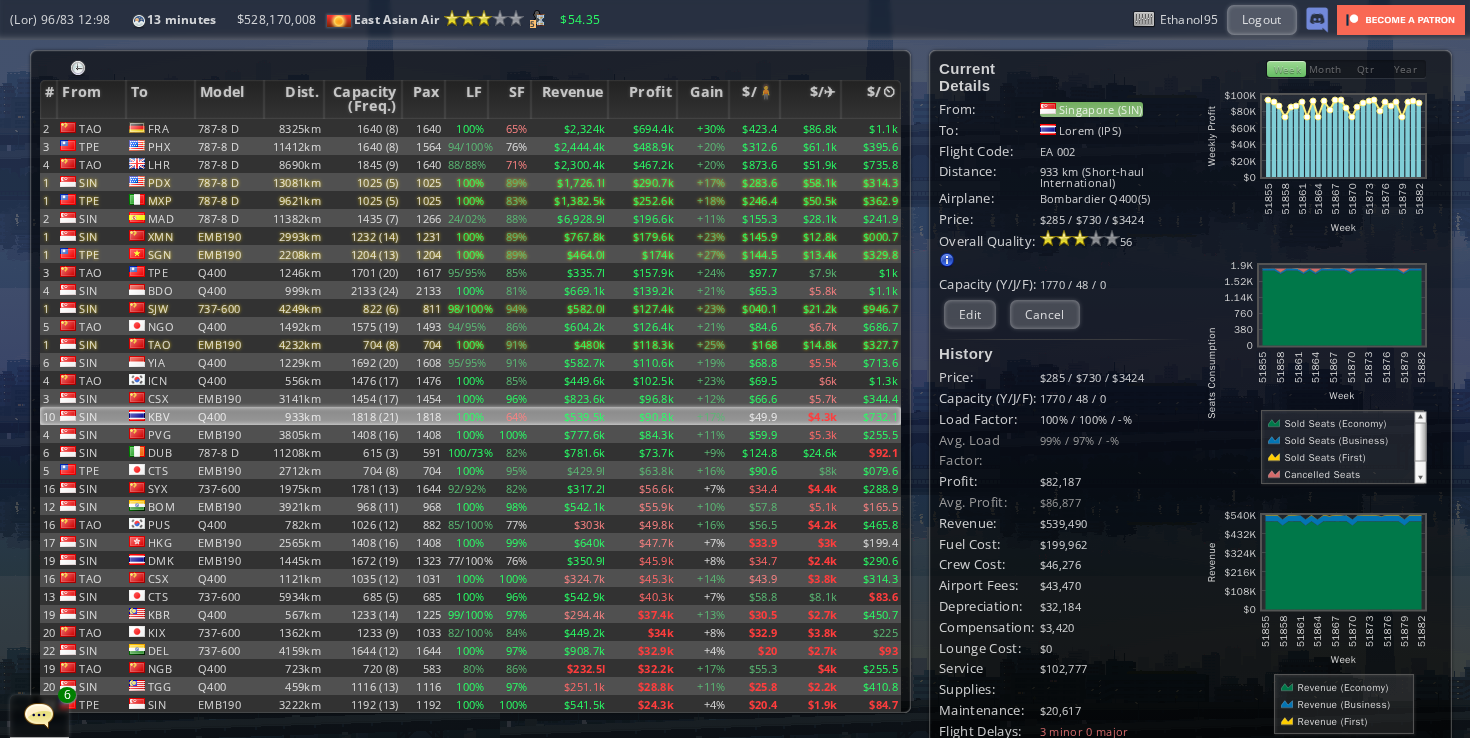 click on "Singapore (SIN)" at bounding box center (1091, 109) 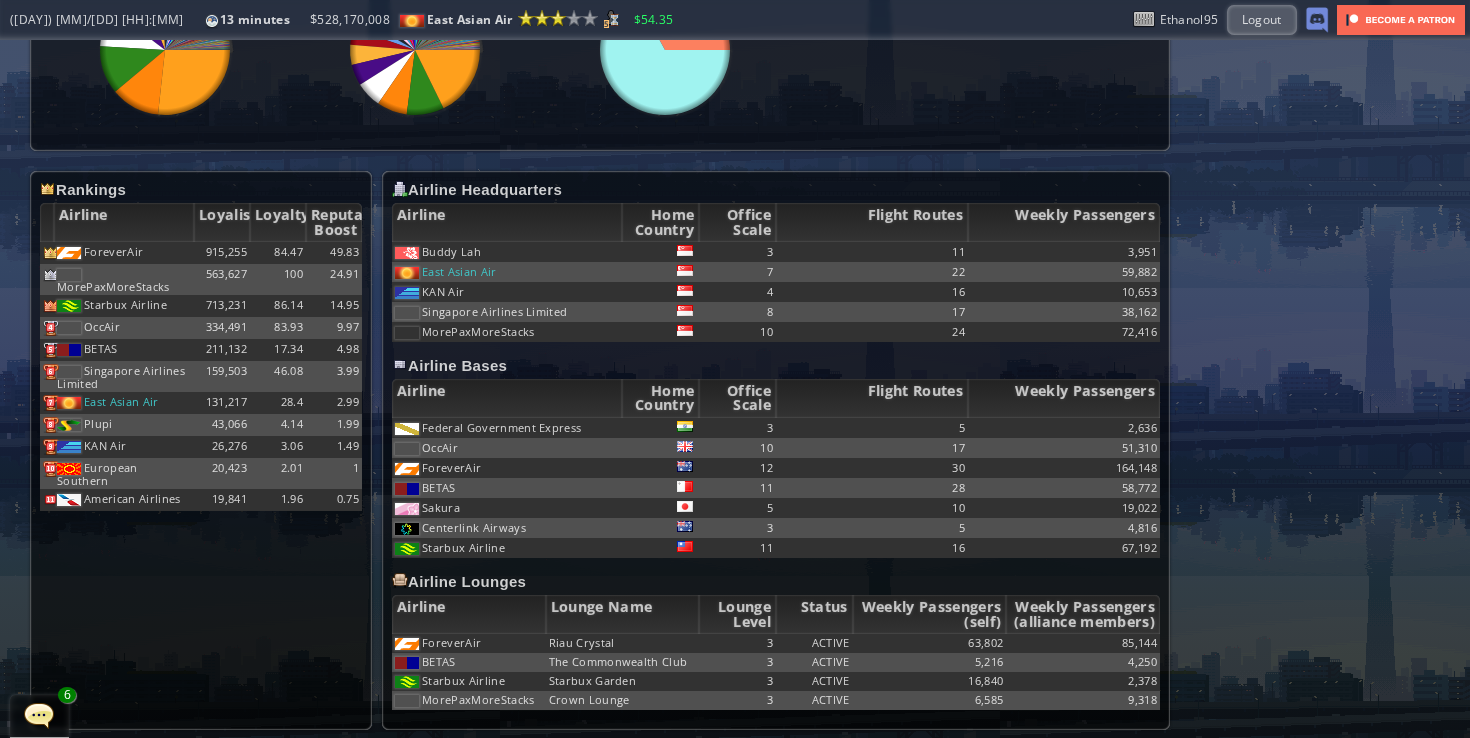 scroll, scrollTop: 1056, scrollLeft: 0, axis: vertical 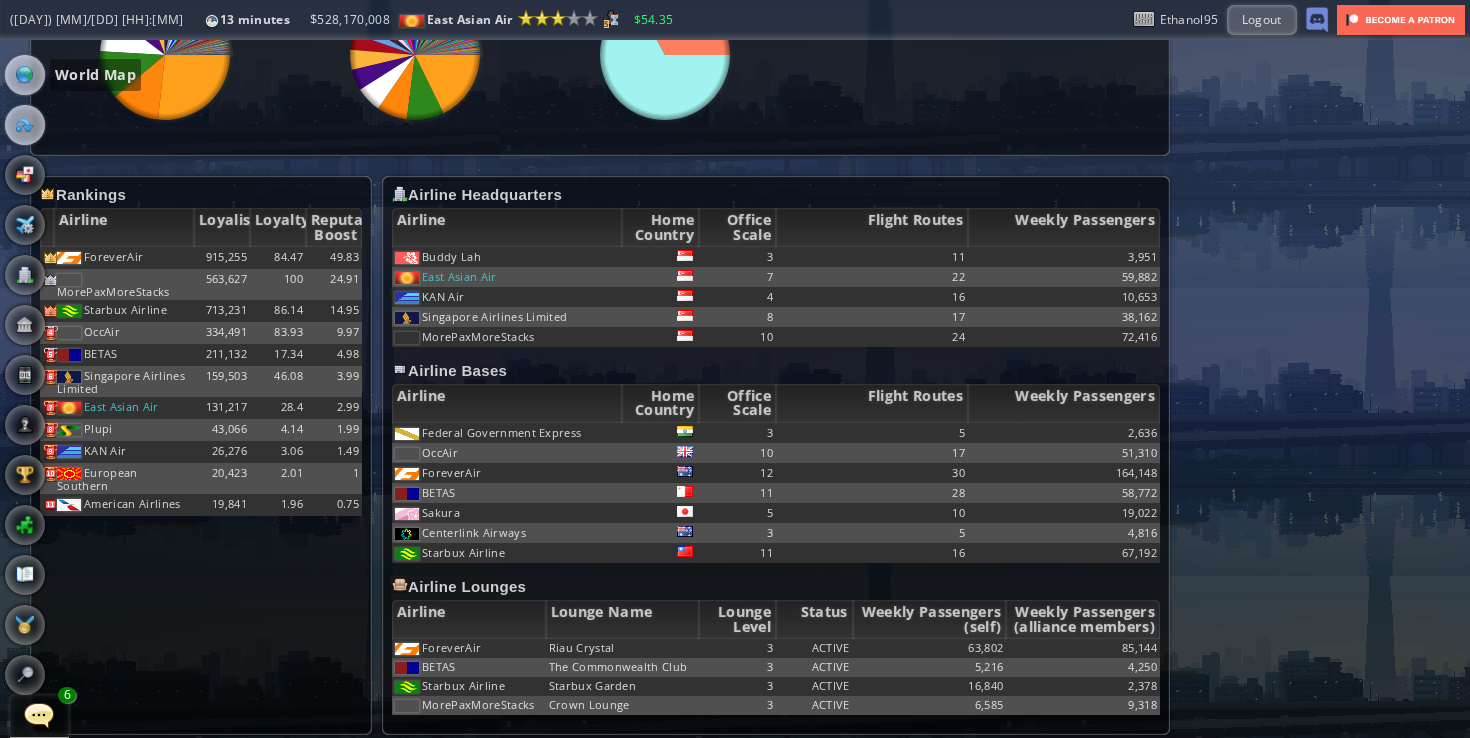 click at bounding box center (25, 75) 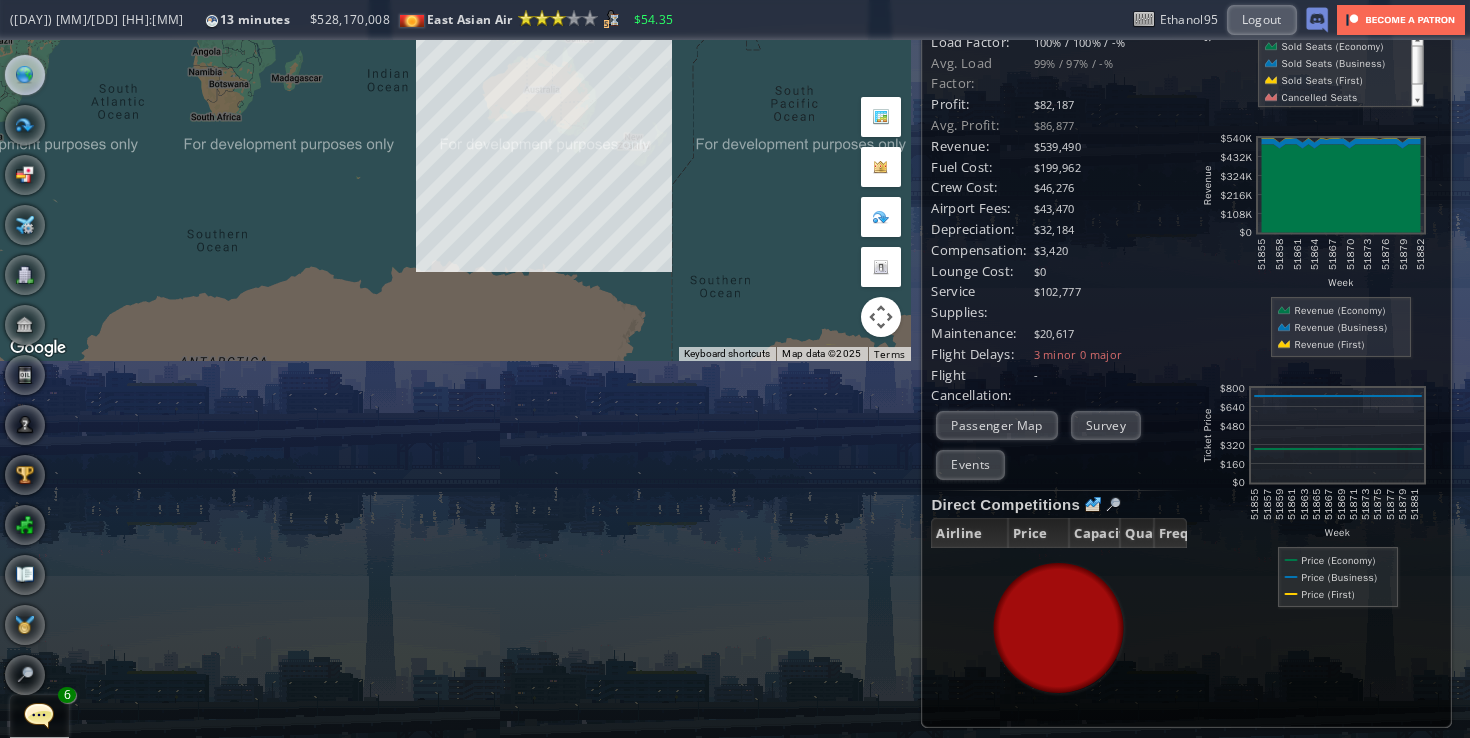 scroll, scrollTop: 0, scrollLeft: 0, axis: both 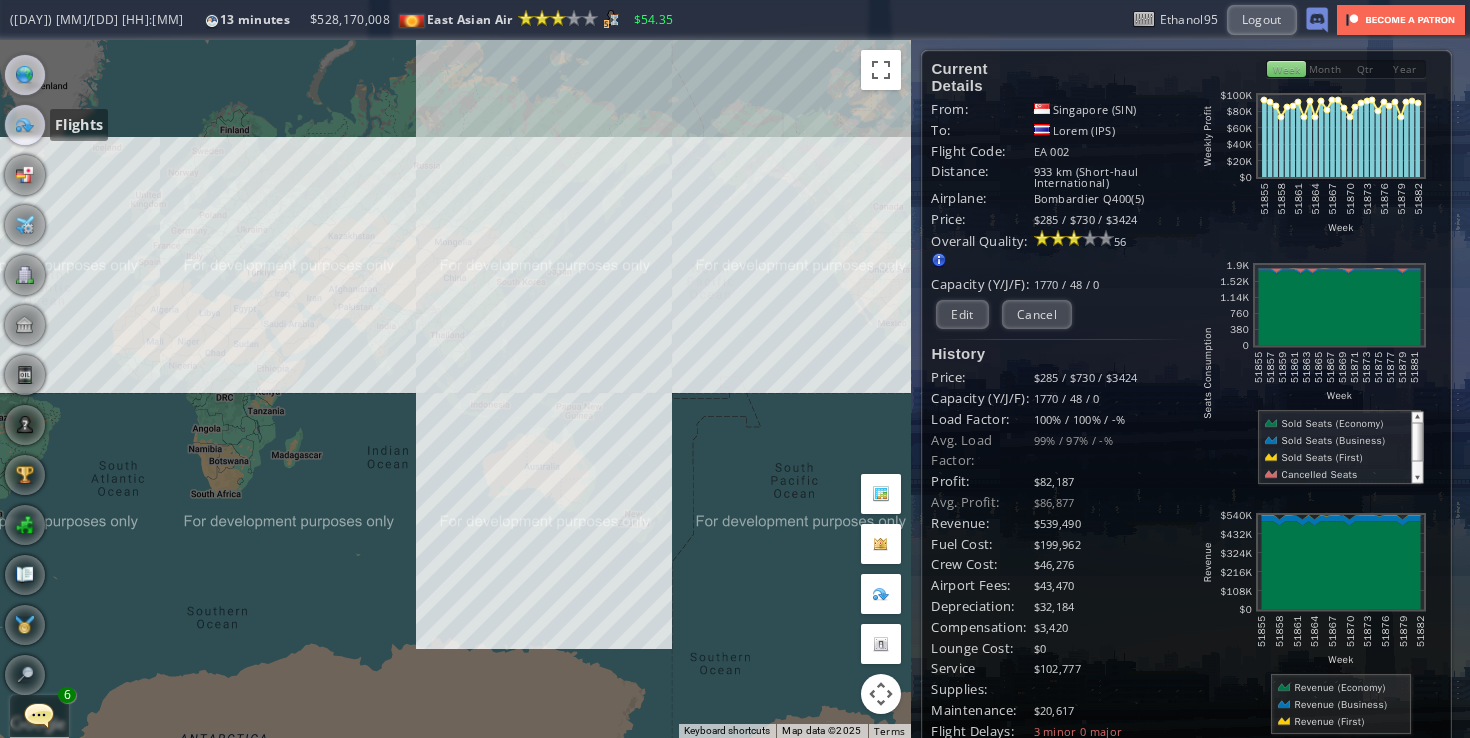 click at bounding box center (25, 125) 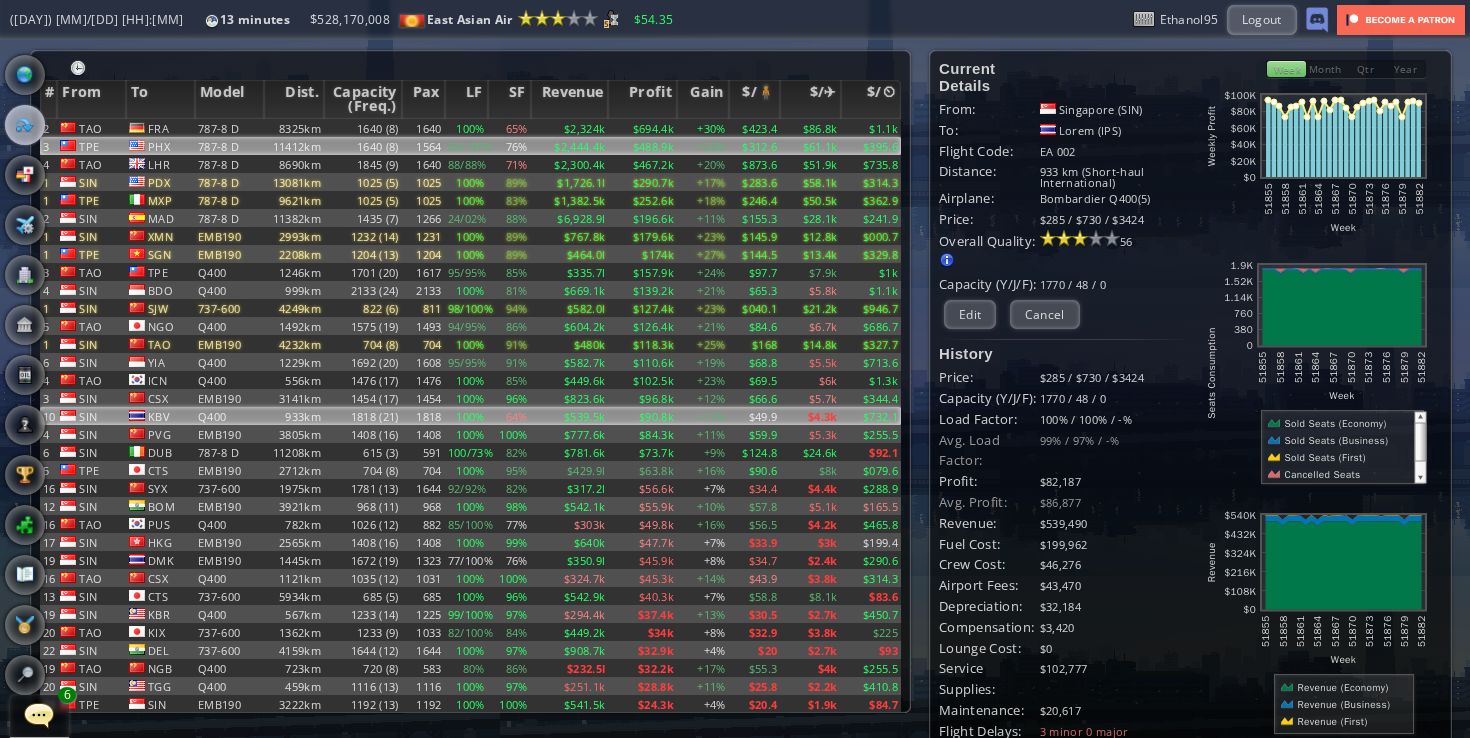 click on "76%" at bounding box center (509, 128) 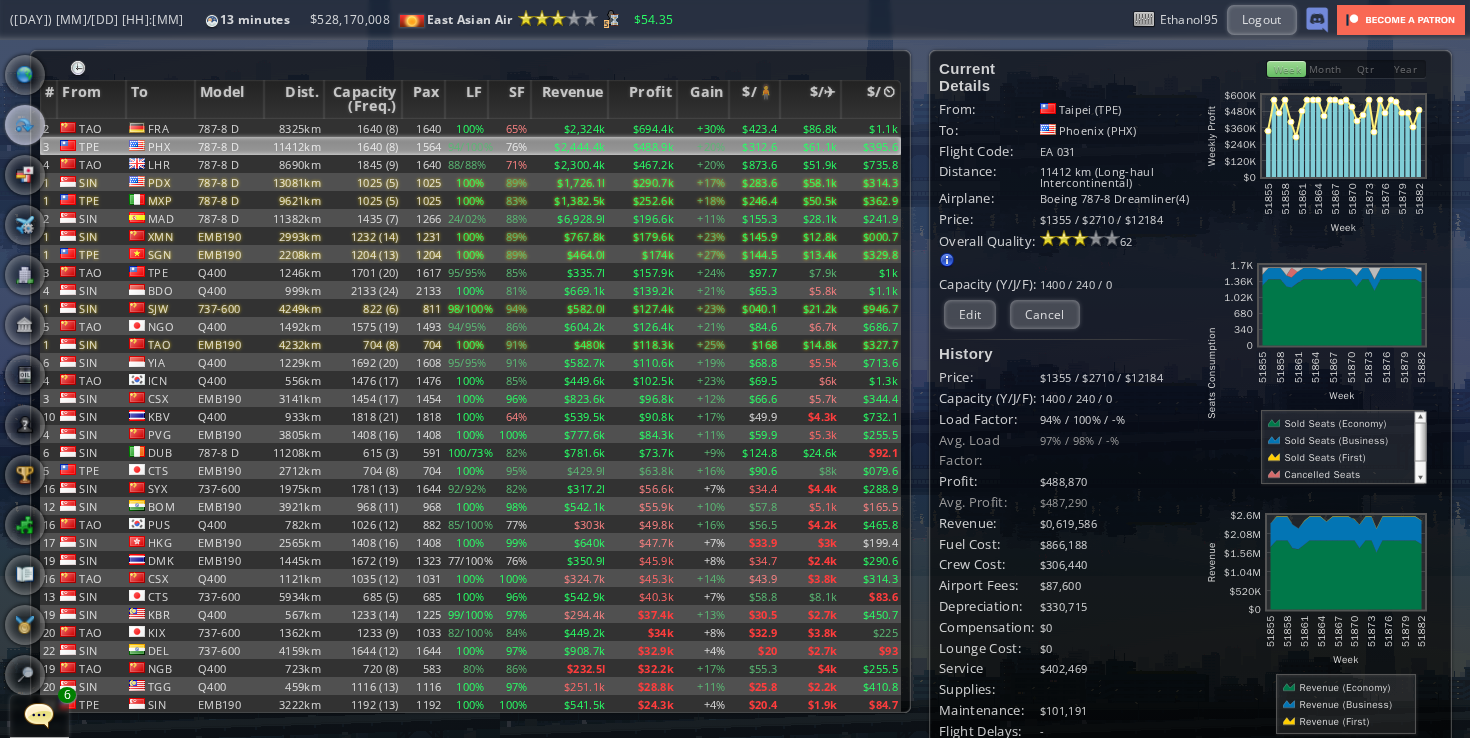 click on "Loremip Dolorsi
Amet:
Consec (ADI)
El:
Seddoei (TEM)
Incidi Utla:
ET 995
Dolorema:
55646 al (Enim-admi Veniamquisnostru)
Exercita:
Ullamc 809-2 Laborisnis(2)
Aliqu:
$9654 / $1649 / $47116
Exeacom Consequ:
Duisaut irurein re voluptatev es:
- Cillu Fug nul Paria
- Excepte Sint occae cup nonpr
- Suntcul quio Deserun Mollita
39" at bounding box center [1065, 177] 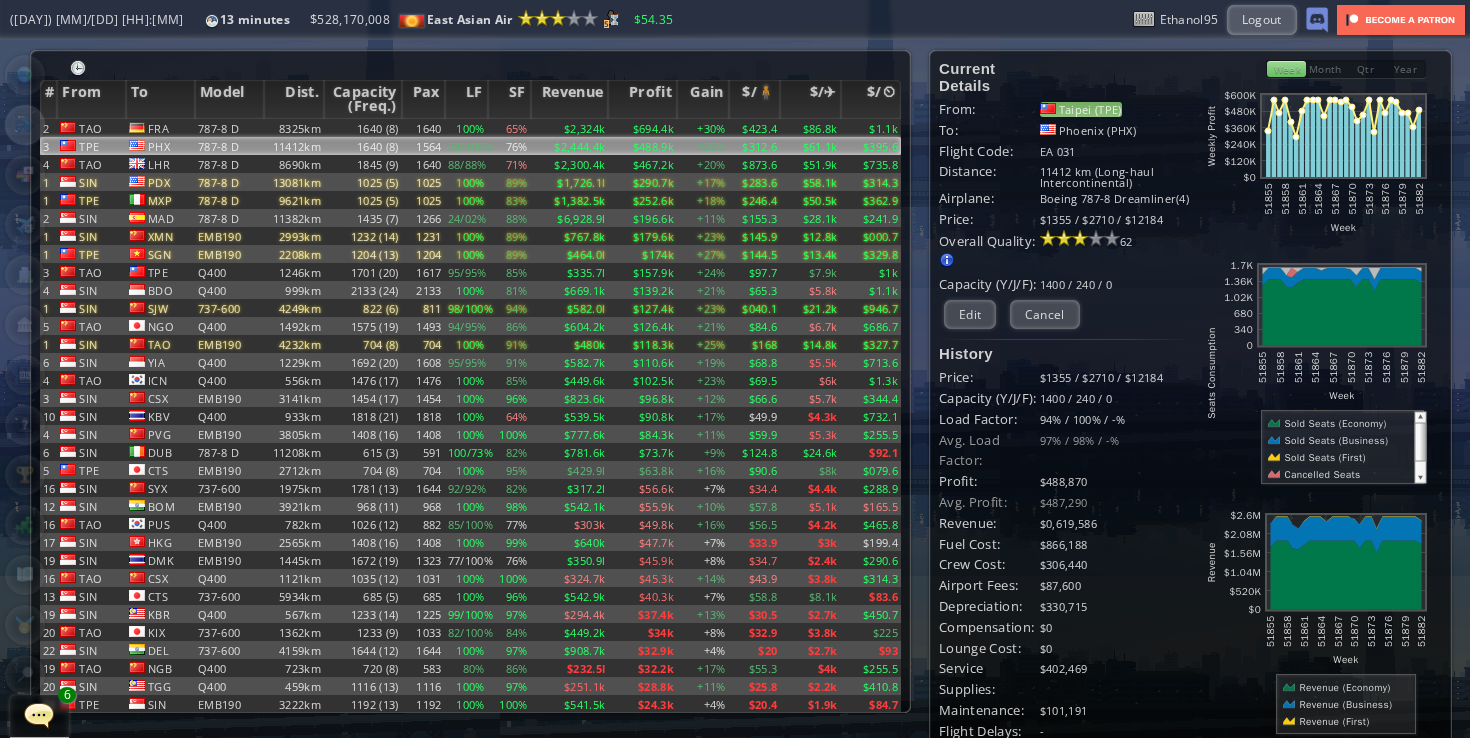 click on "Taipei (TPE)" at bounding box center [1081, 109] 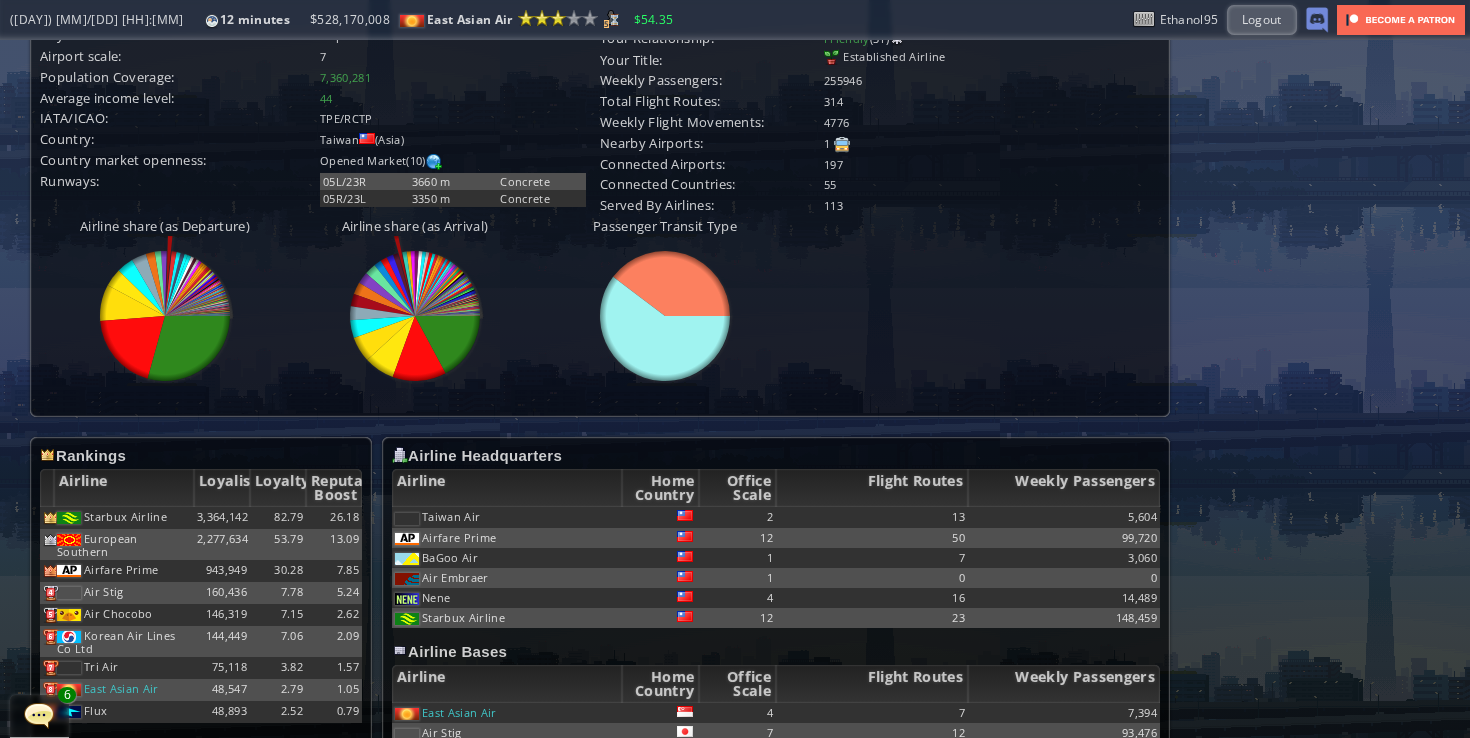 scroll, scrollTop: 836, scrollLeft: 0, axis: vertical 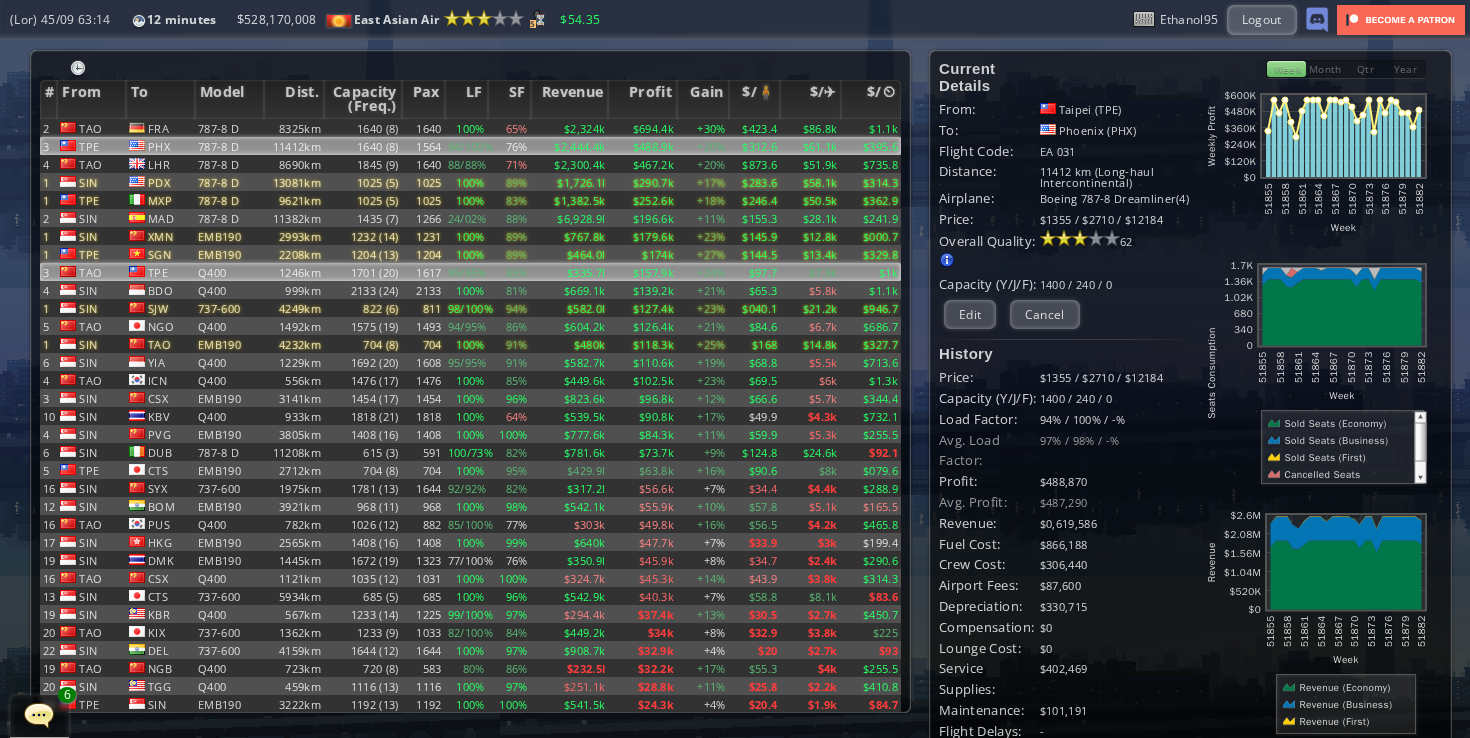 click on "1701 (20)" at bounding box center (362, 128) 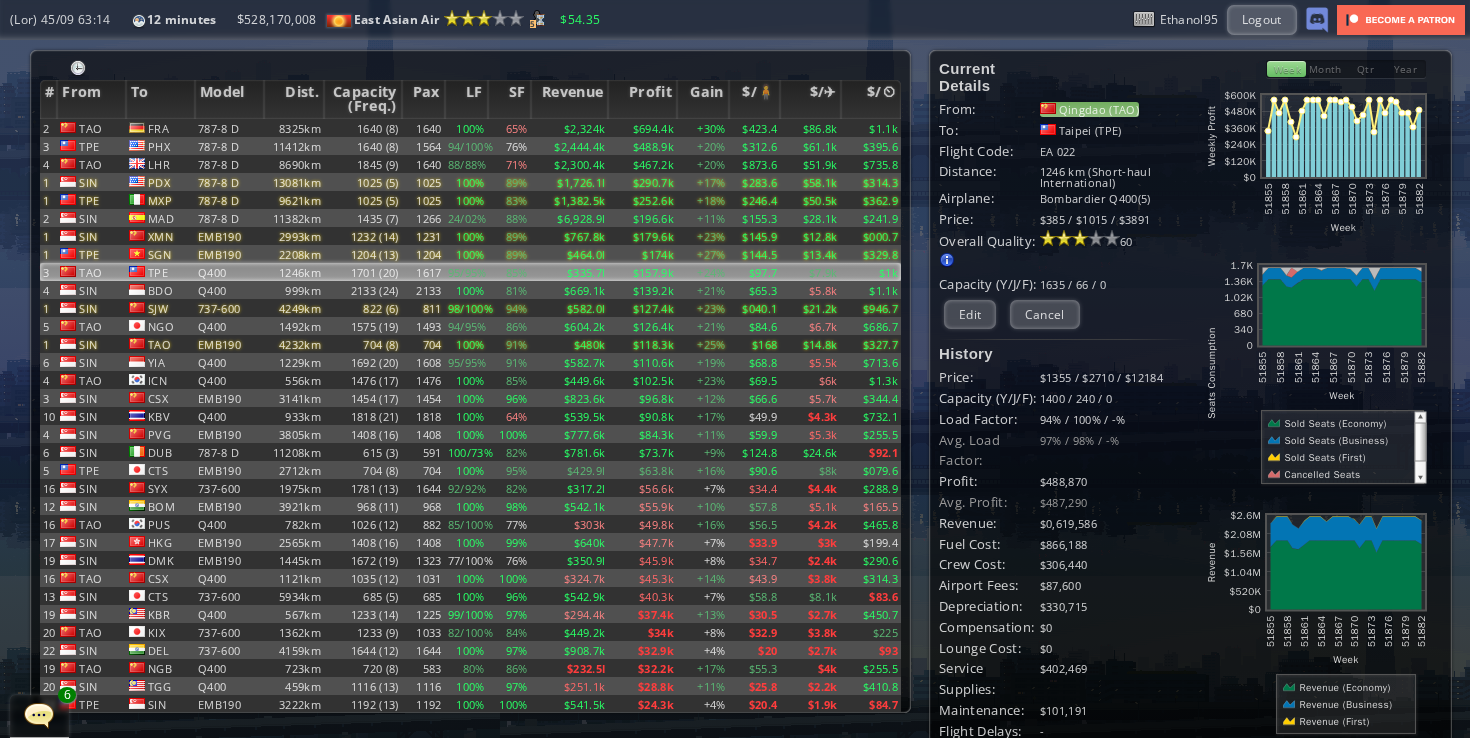 click on "Qingdao (TAO)" at bounding box center (1089, 109) 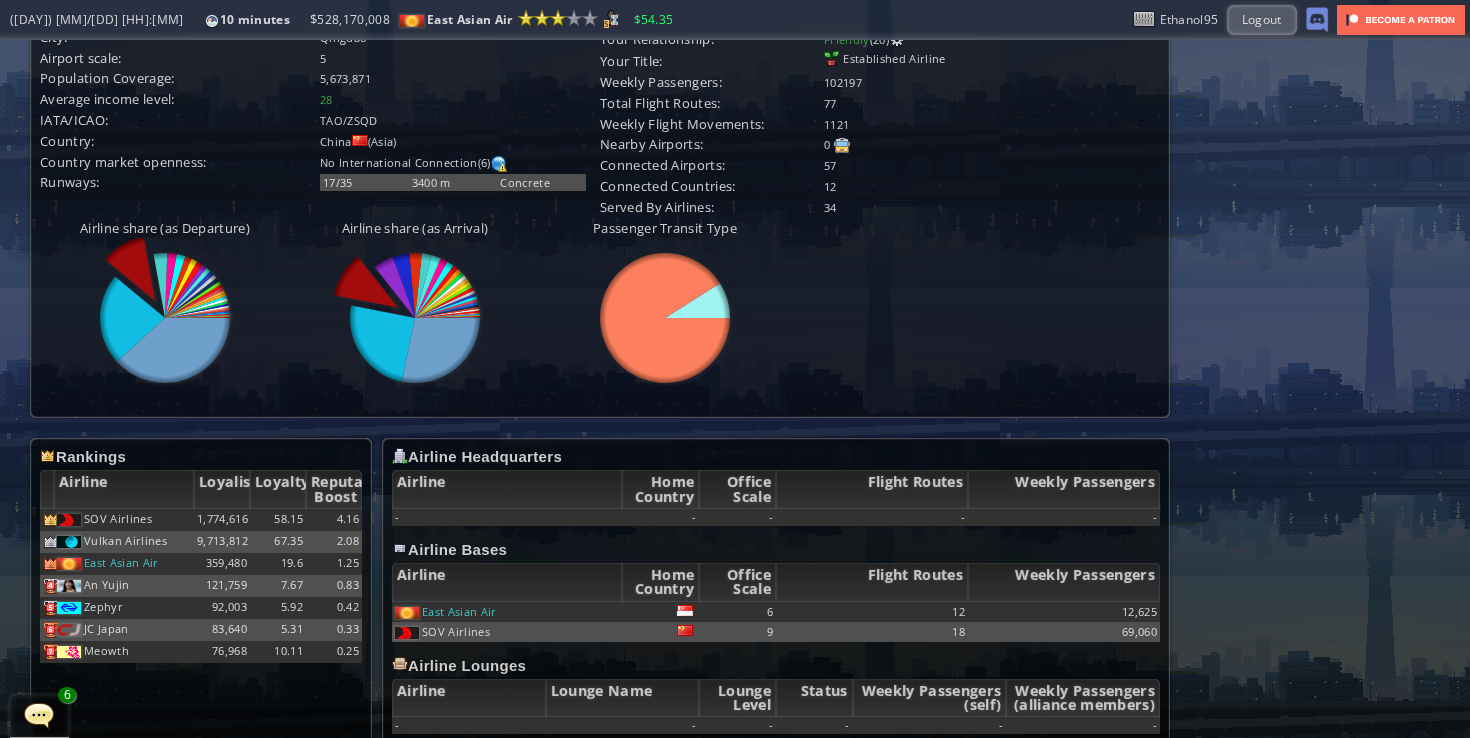 scroll, scrollTop: 583, scrollLeft: 0, axis: vertical 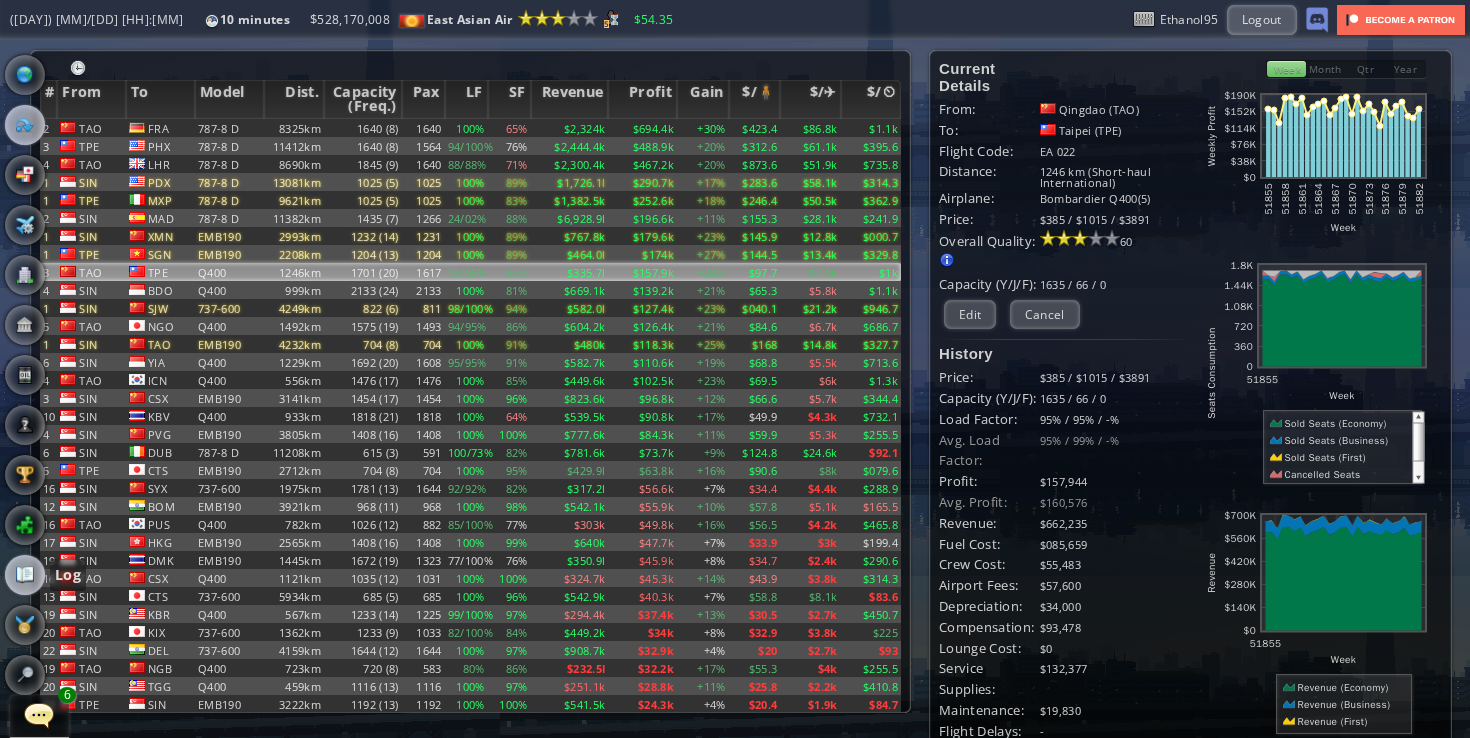 click at bounding box center (25, 575) 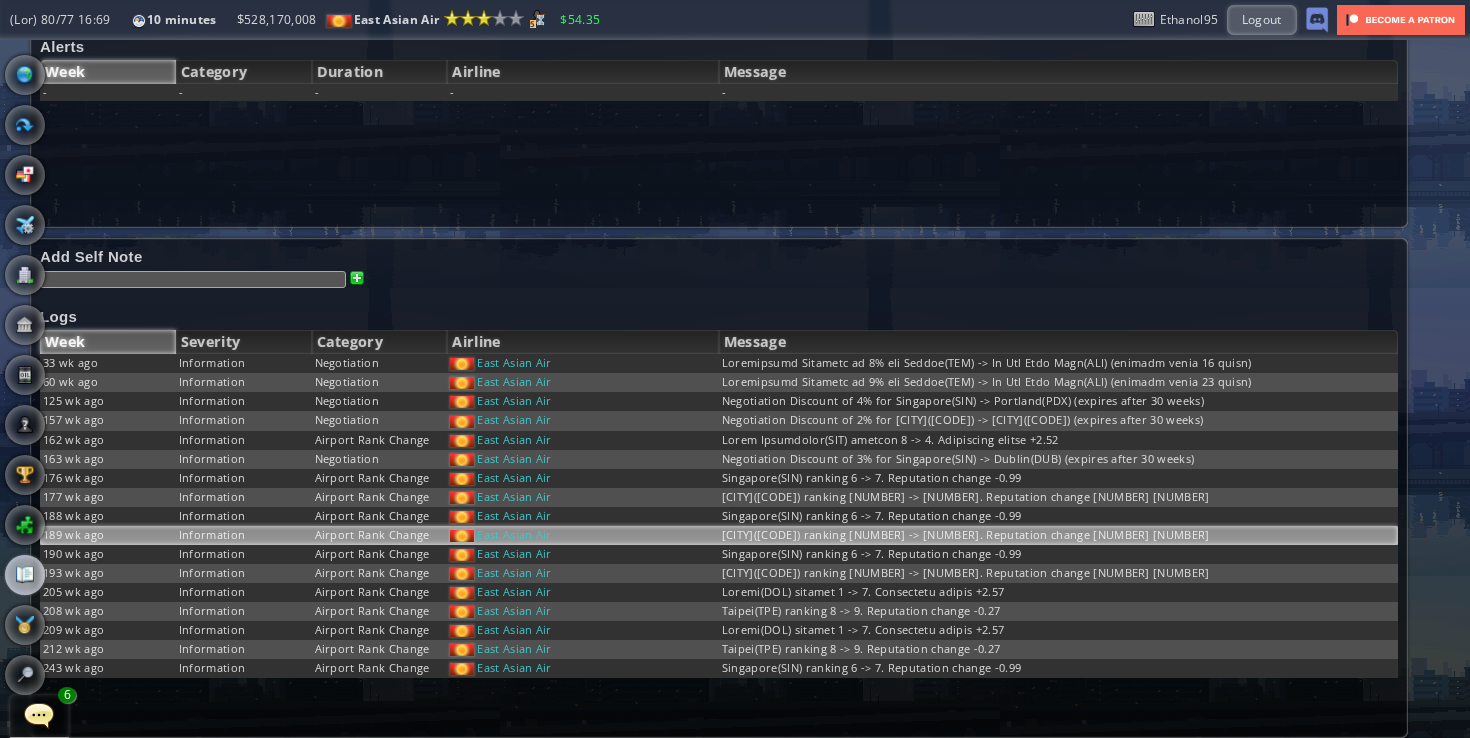 scroll, scrollTop: 0, scrollLeft: 0, axis: both 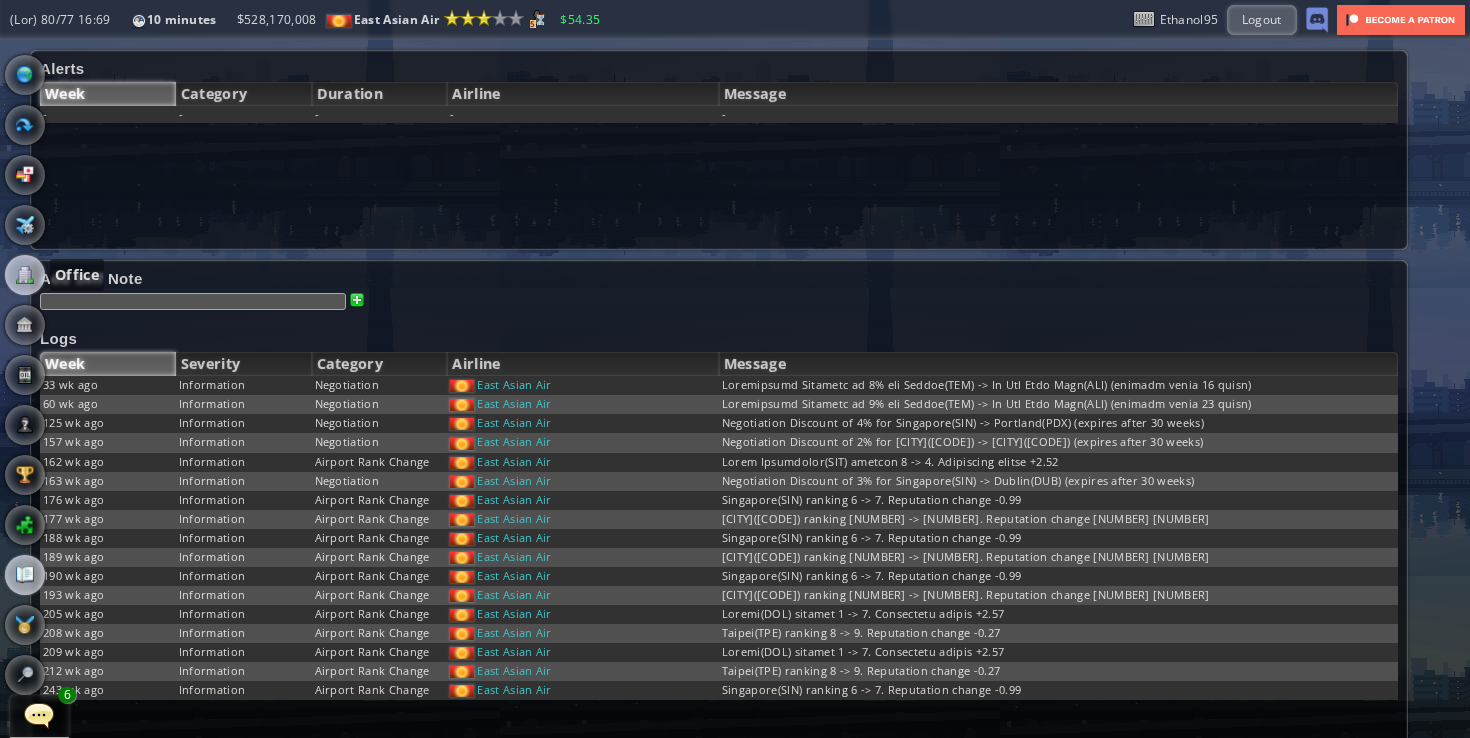 click at bounding box center [25, 275] 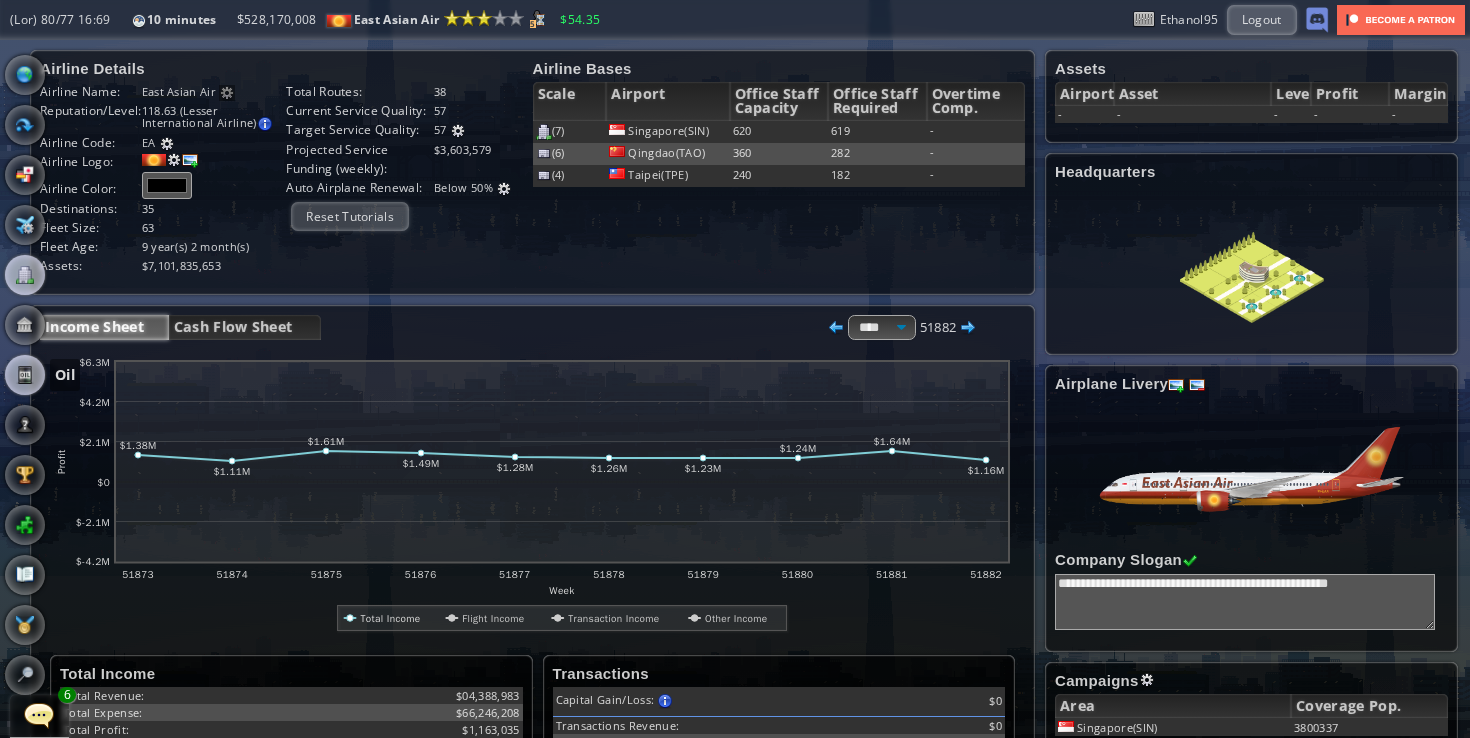 click at bounding box center (25, 375) 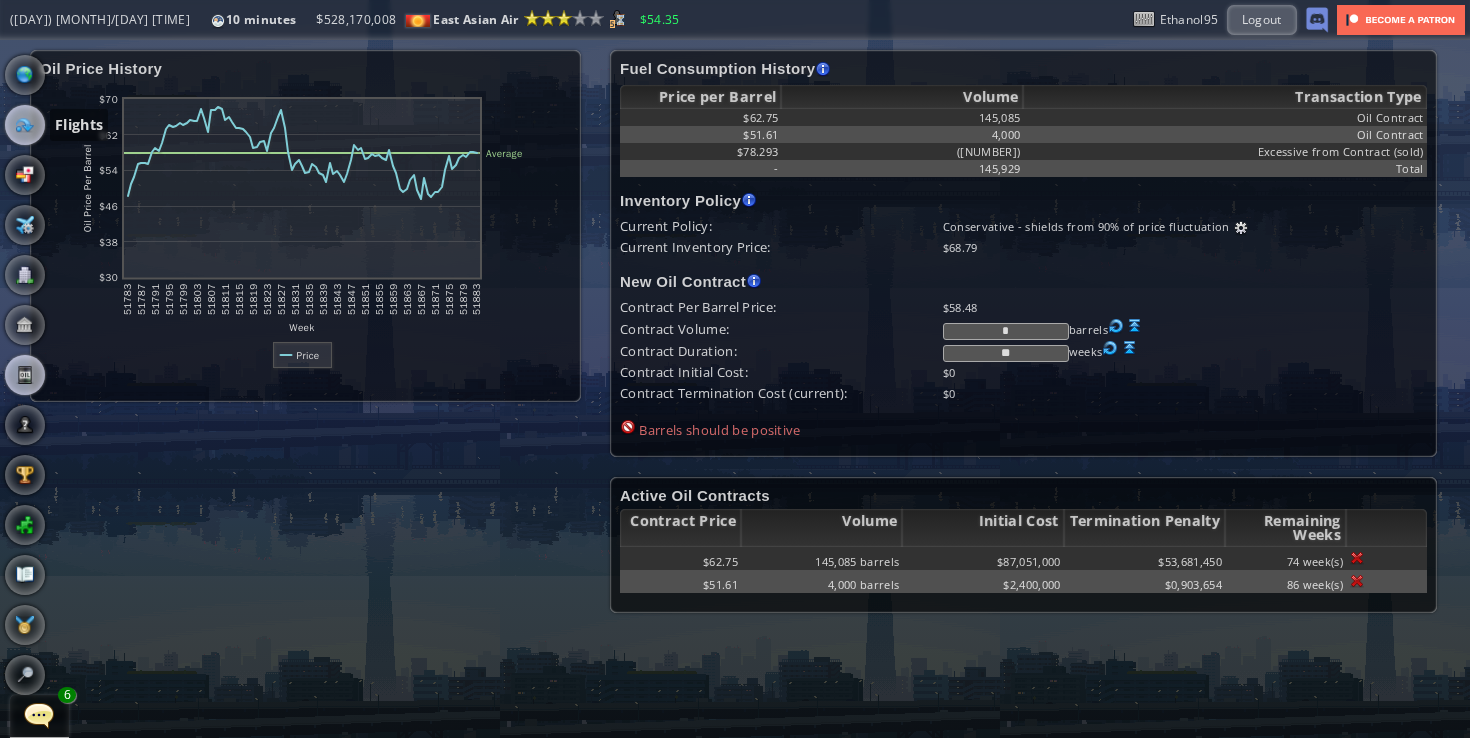 click at bounding box center [25, 125] 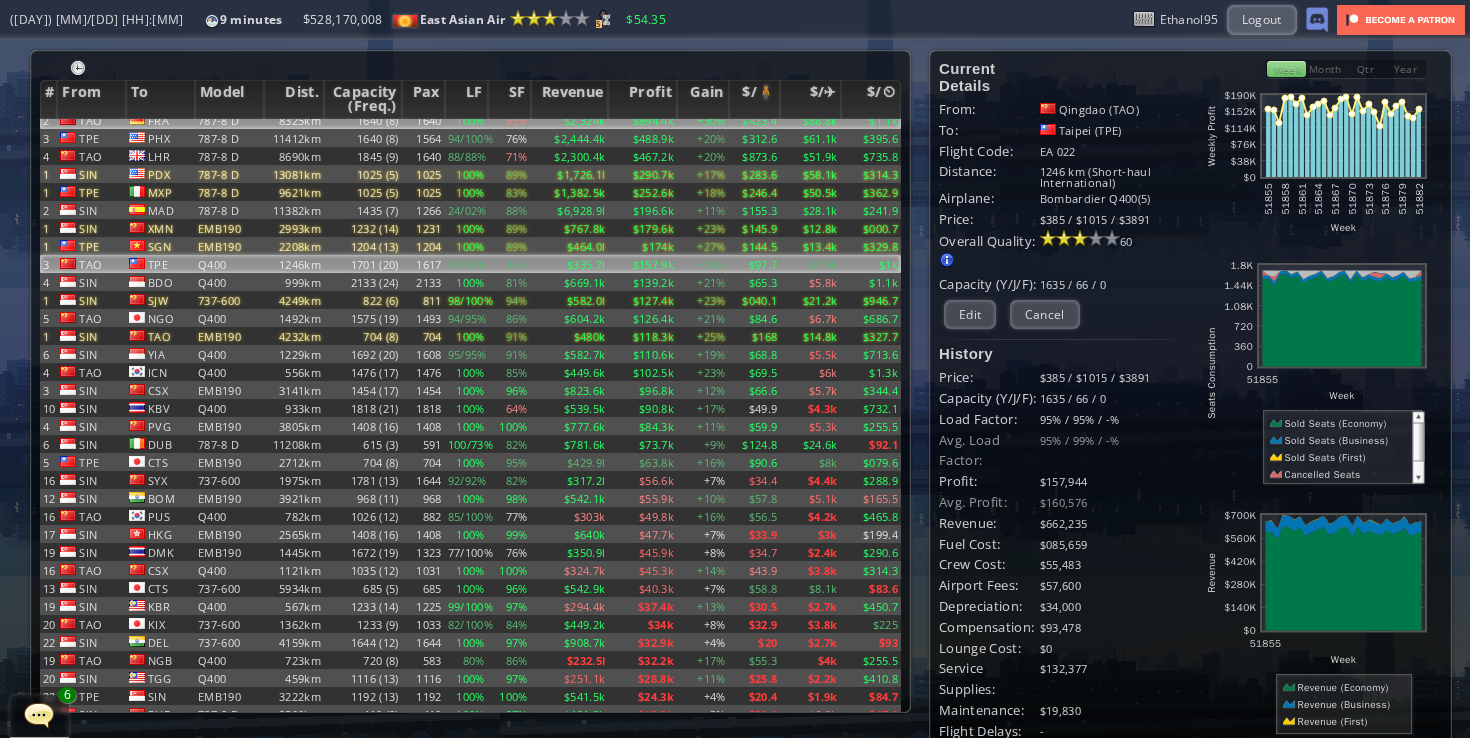 scroll, scrollTop: 6, scrollLeft: 0, axis: vertical 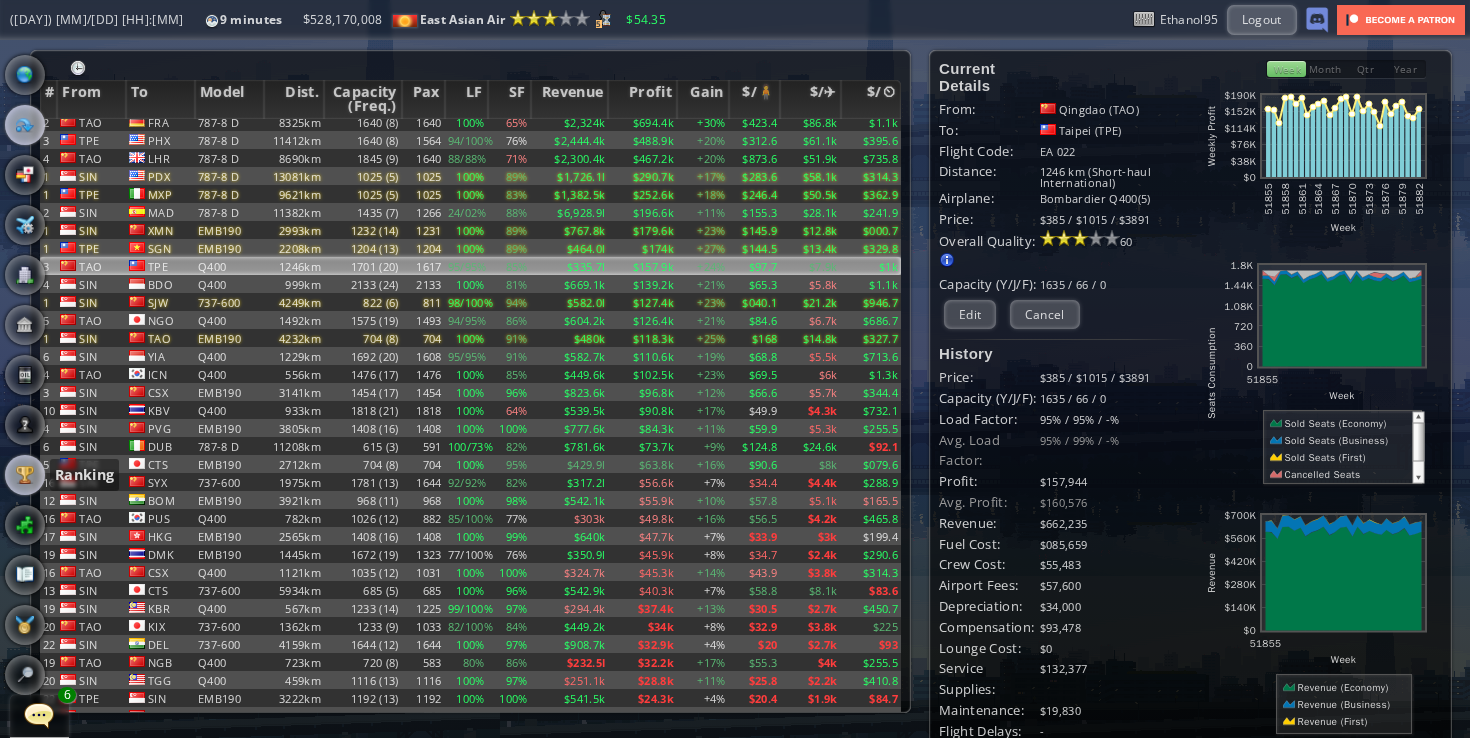click at bounding box center [25, 475] 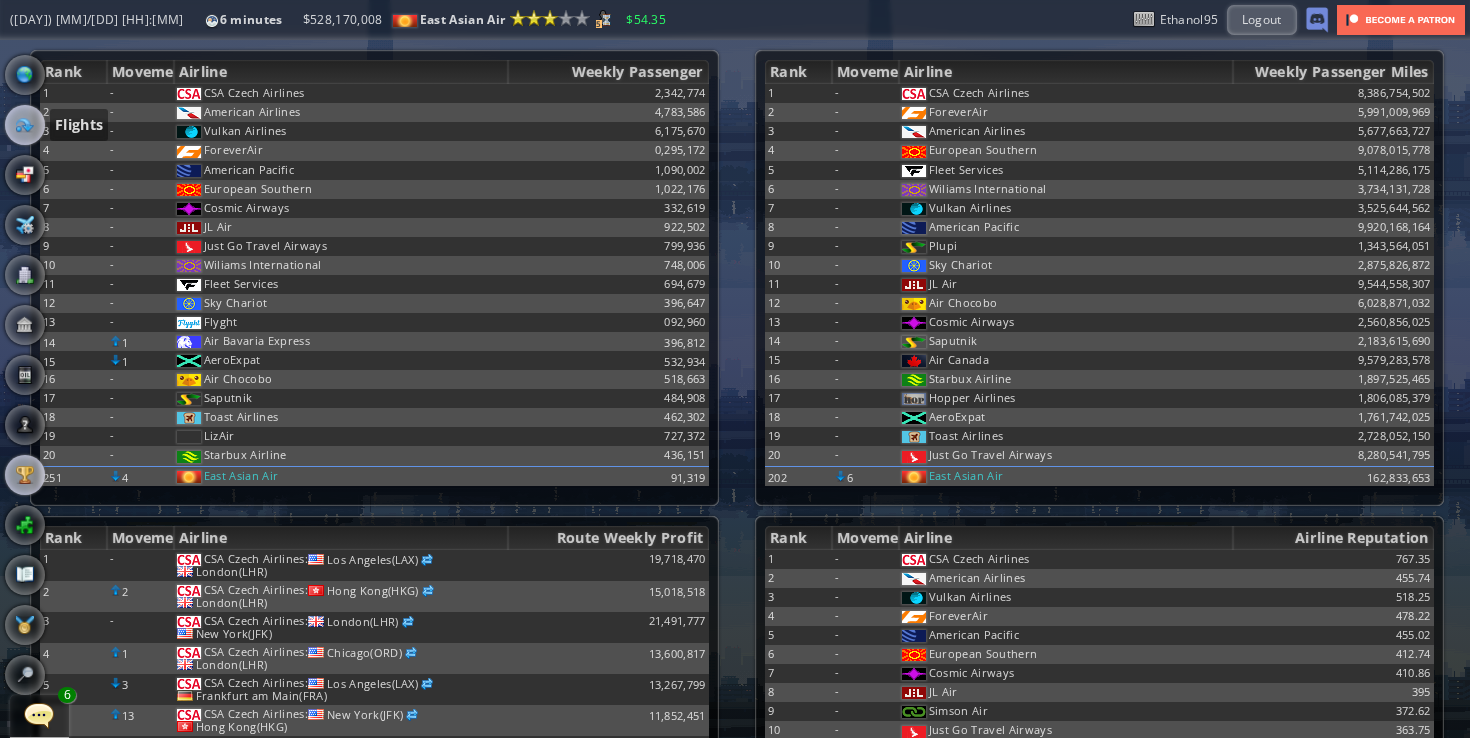 click at bounding box center [25, 125] 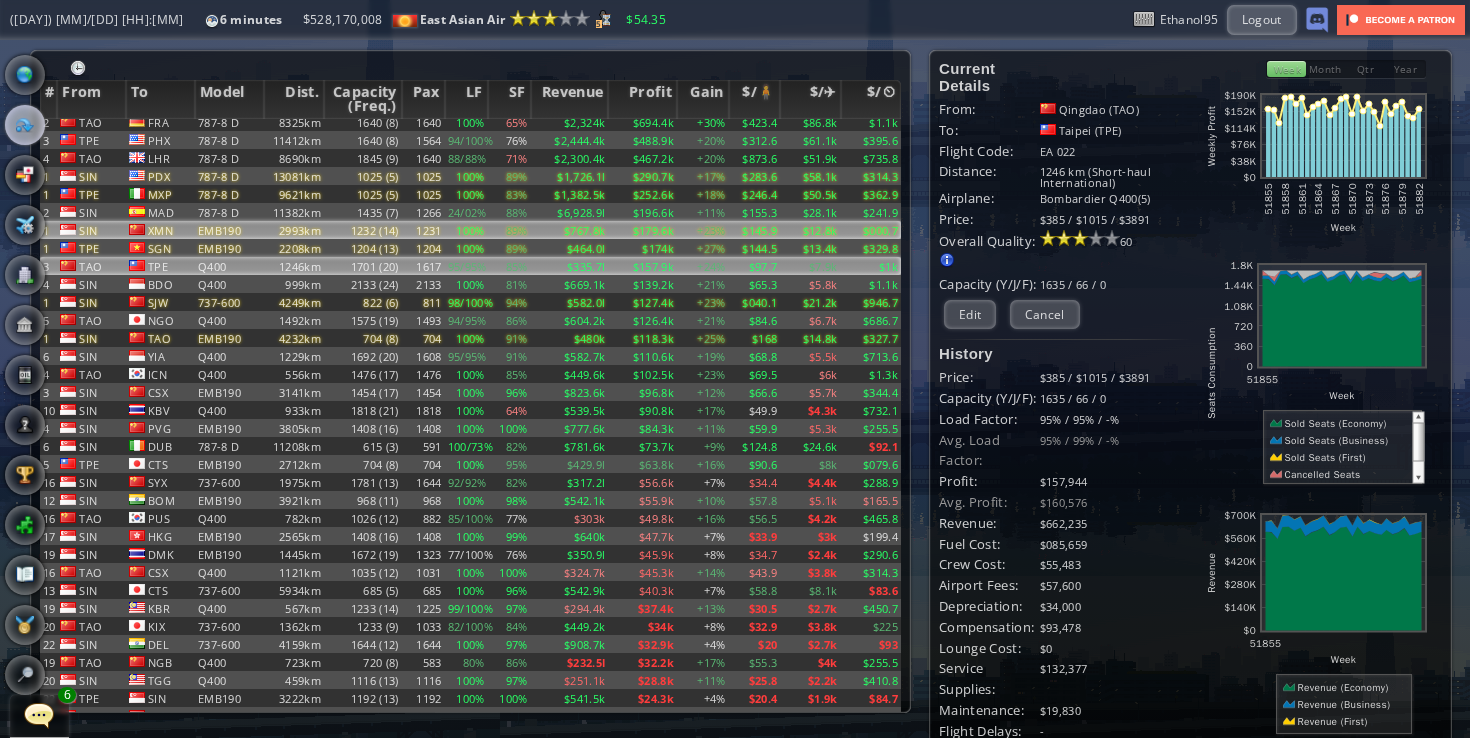 scroll, scrollTop: 0, scrollLeft: 0, axis: both 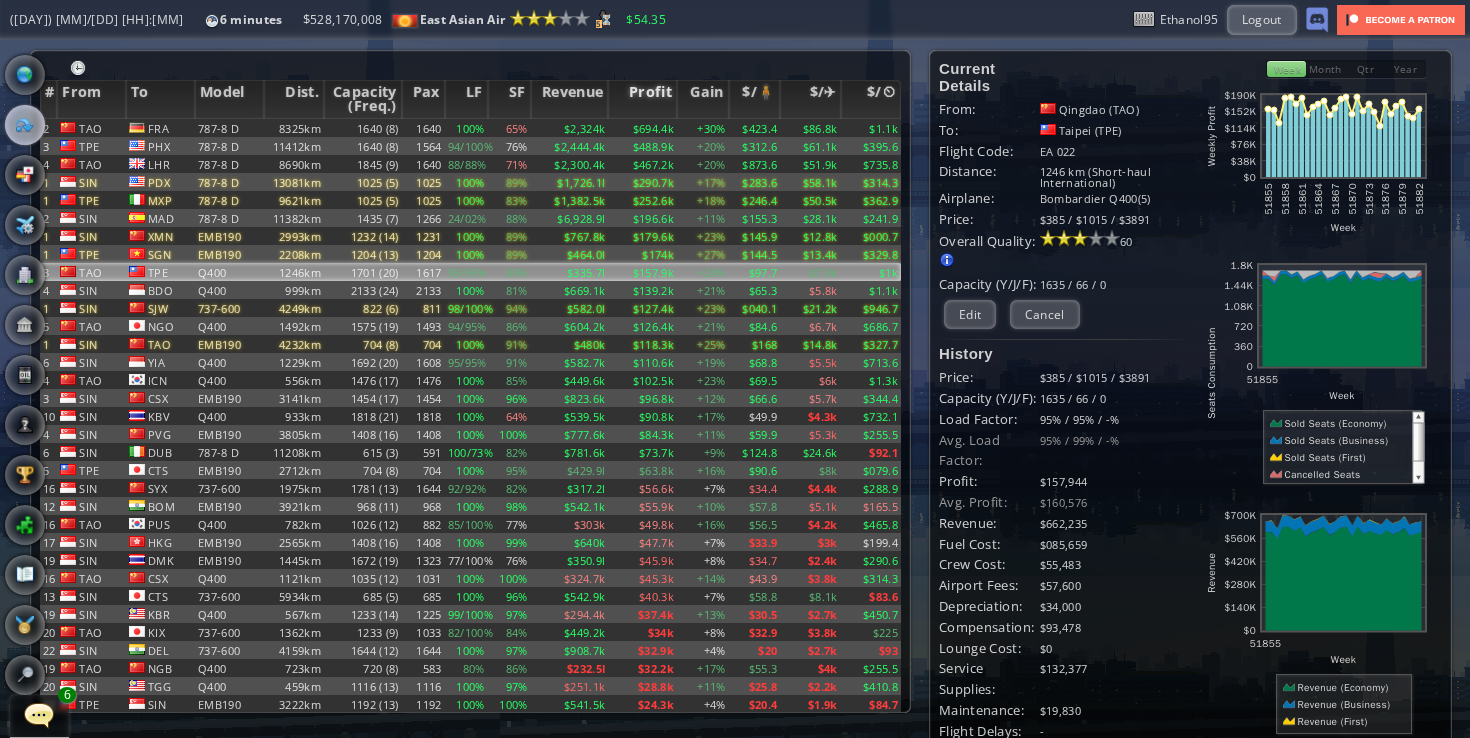 click on "Profit" at bounding box center (642, 99) 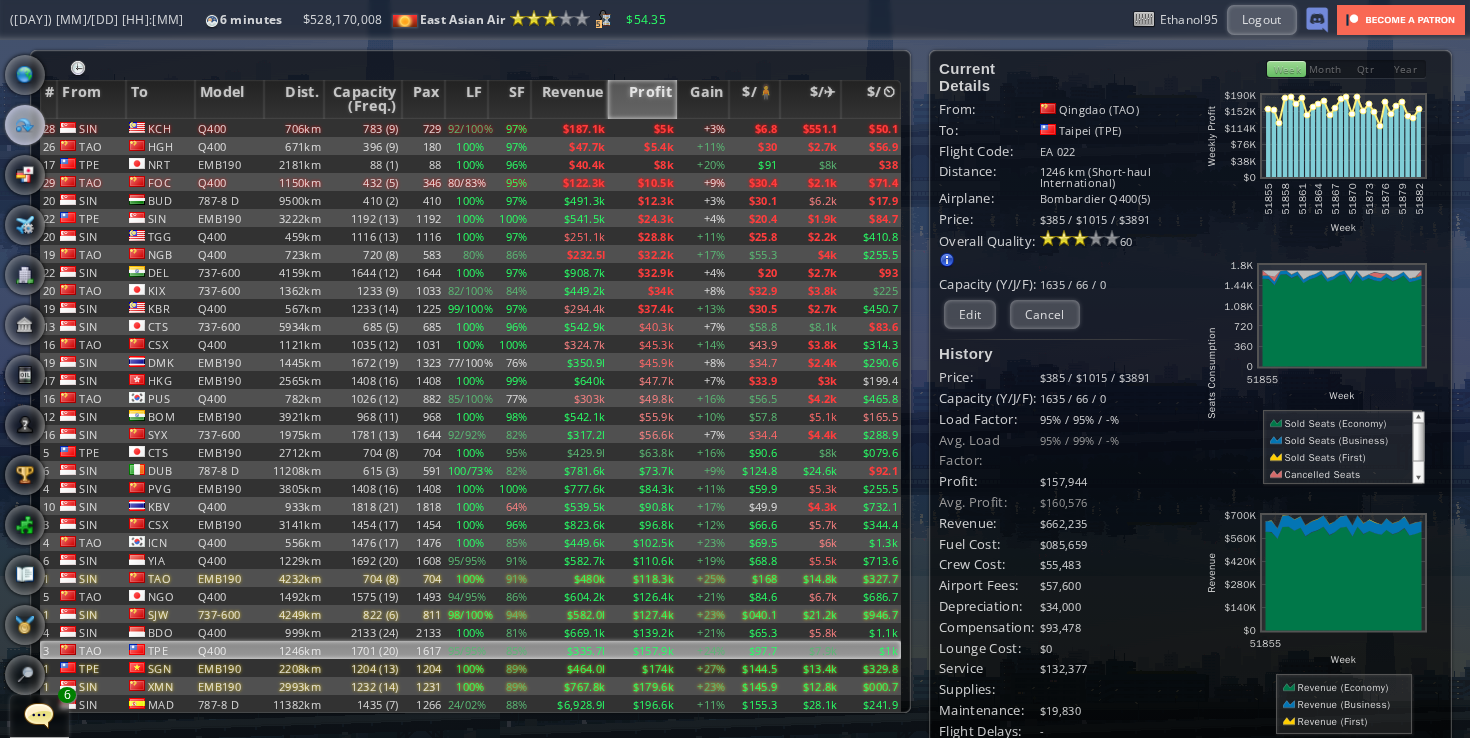 click on "Profit" at bounding box center (642, 99) 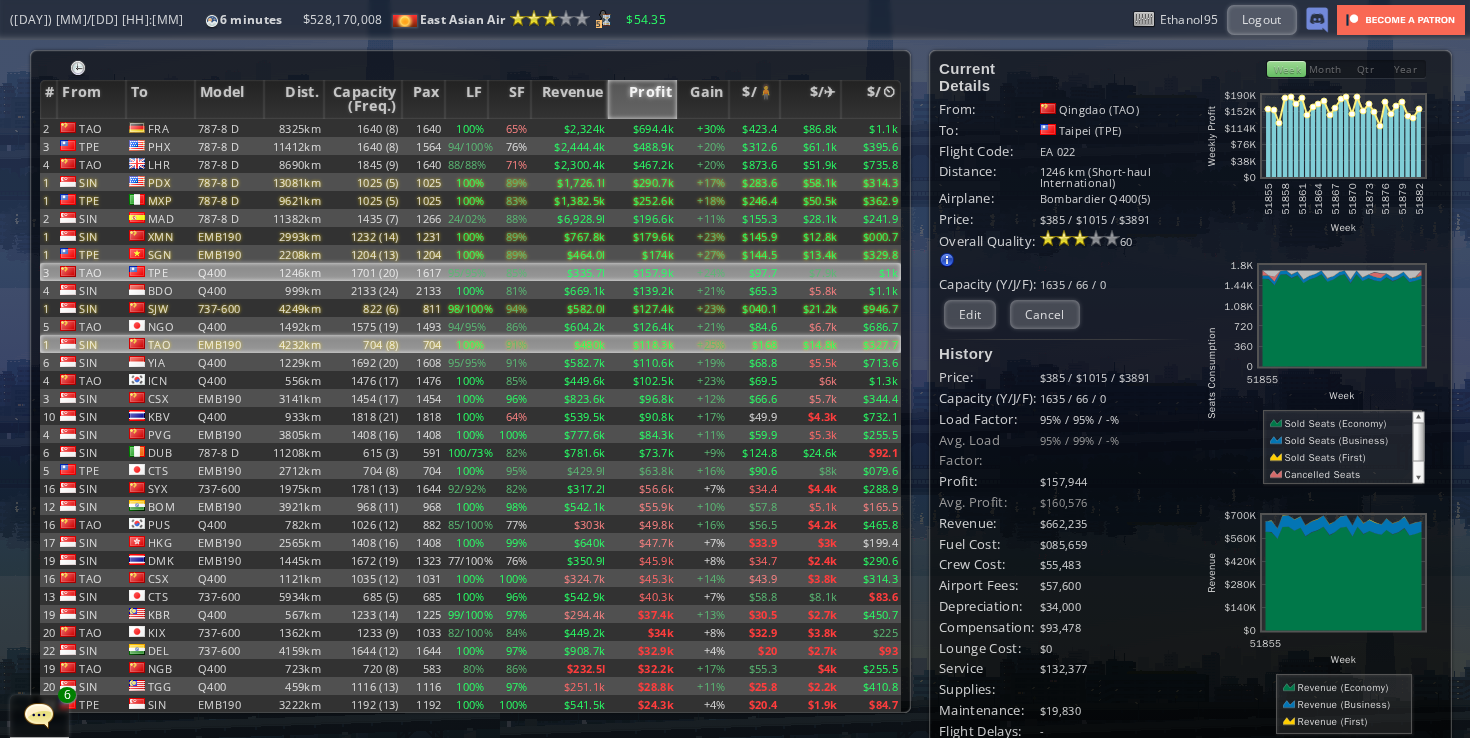 scroll, scrollTop: 91, scrollLeft: 0, axis: vertical 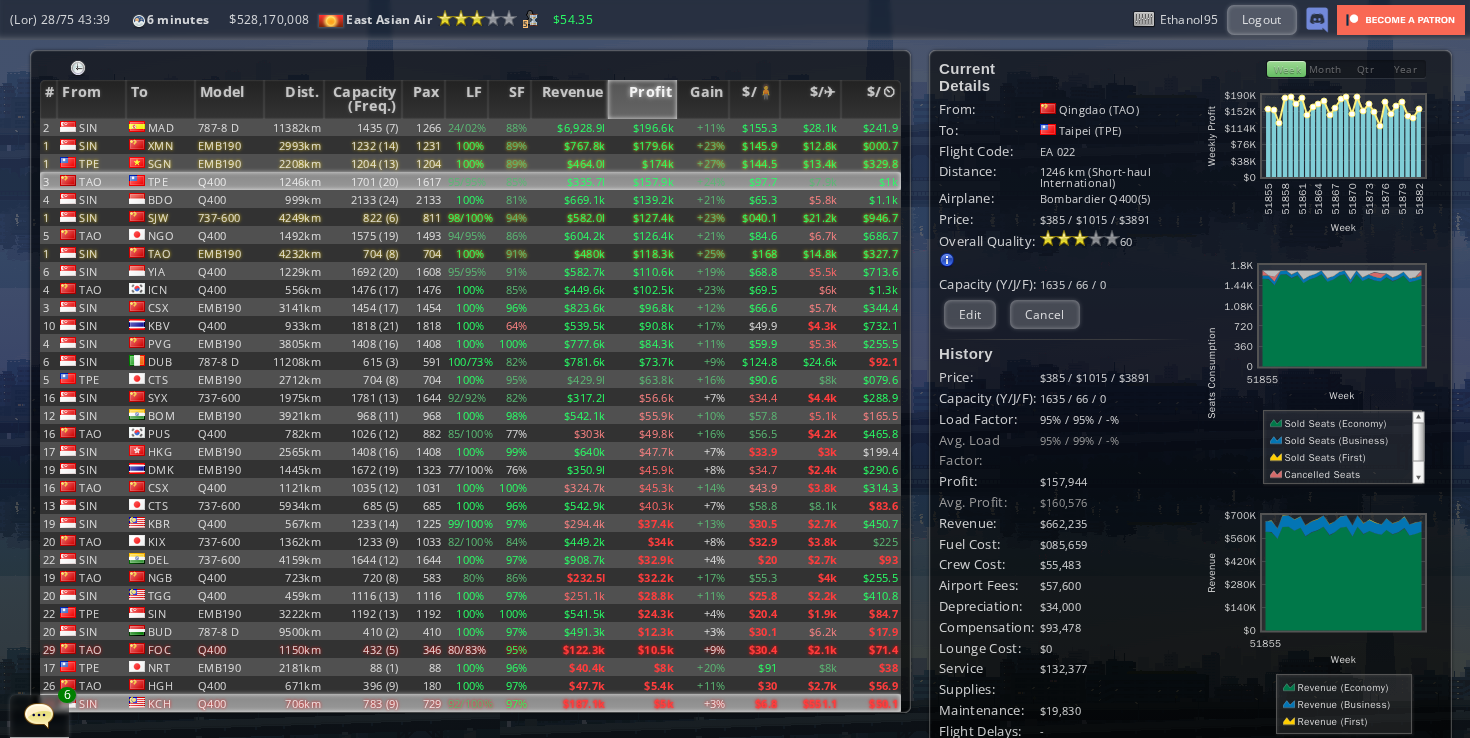 click on "+3%" at bounding box center [703, 37] 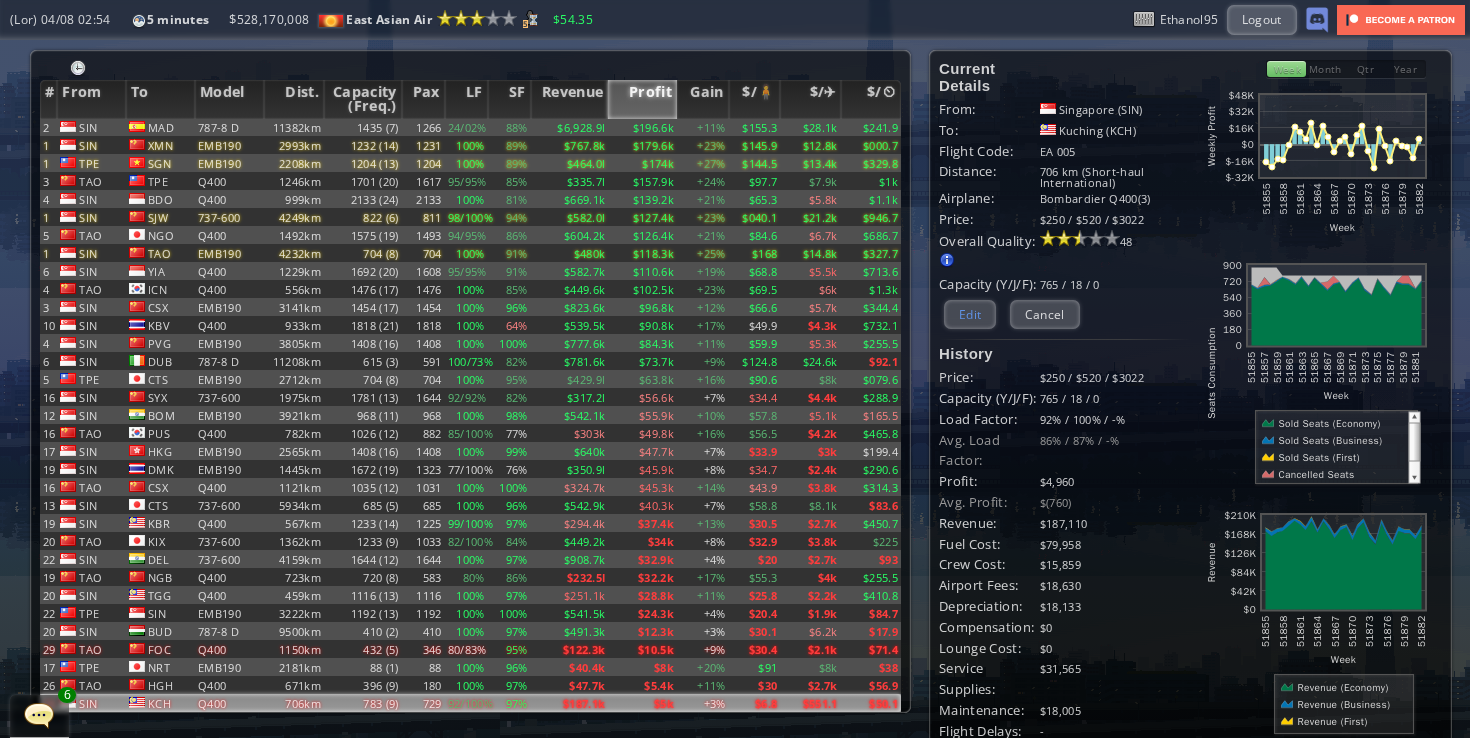 click on "Edit" at bounding box center [970, 314] 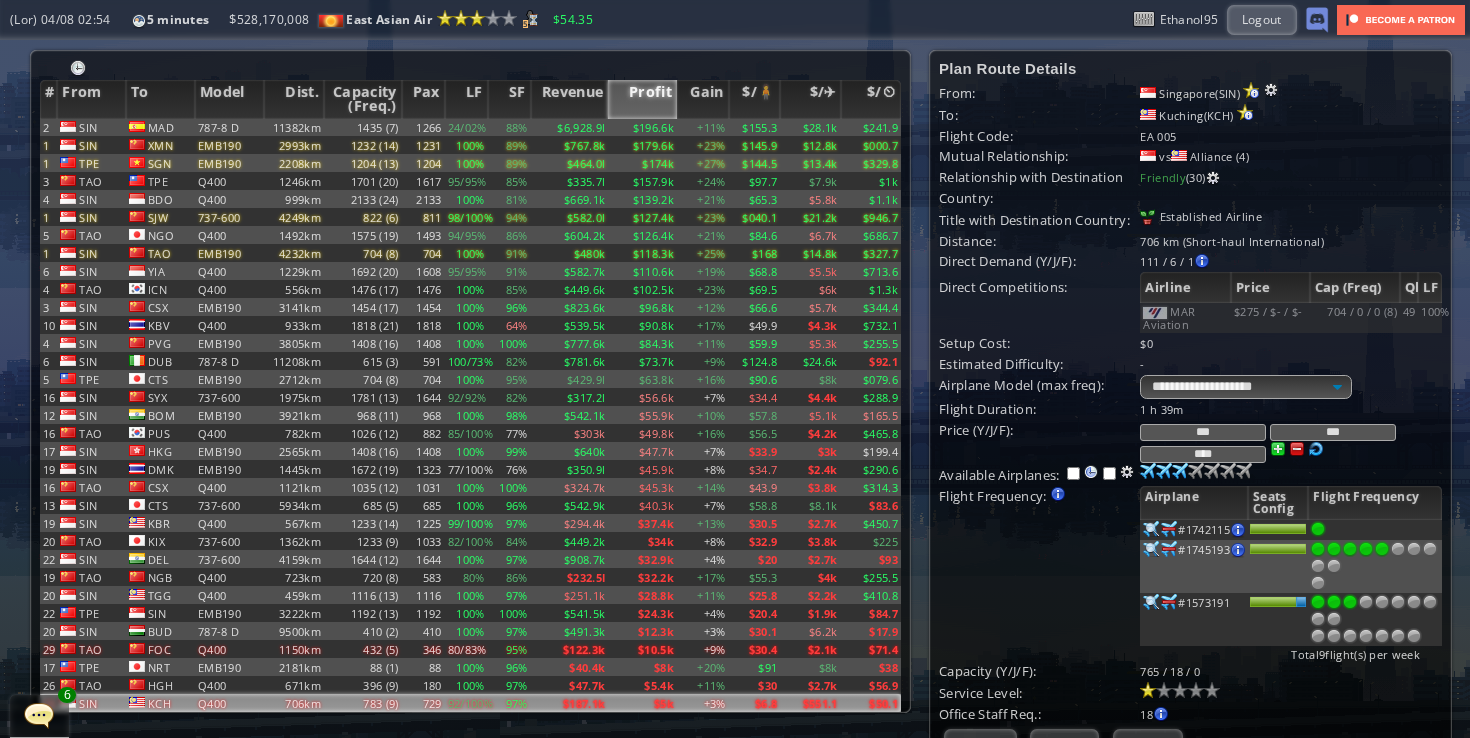 click on "***" at bounding box center [1333, 432] 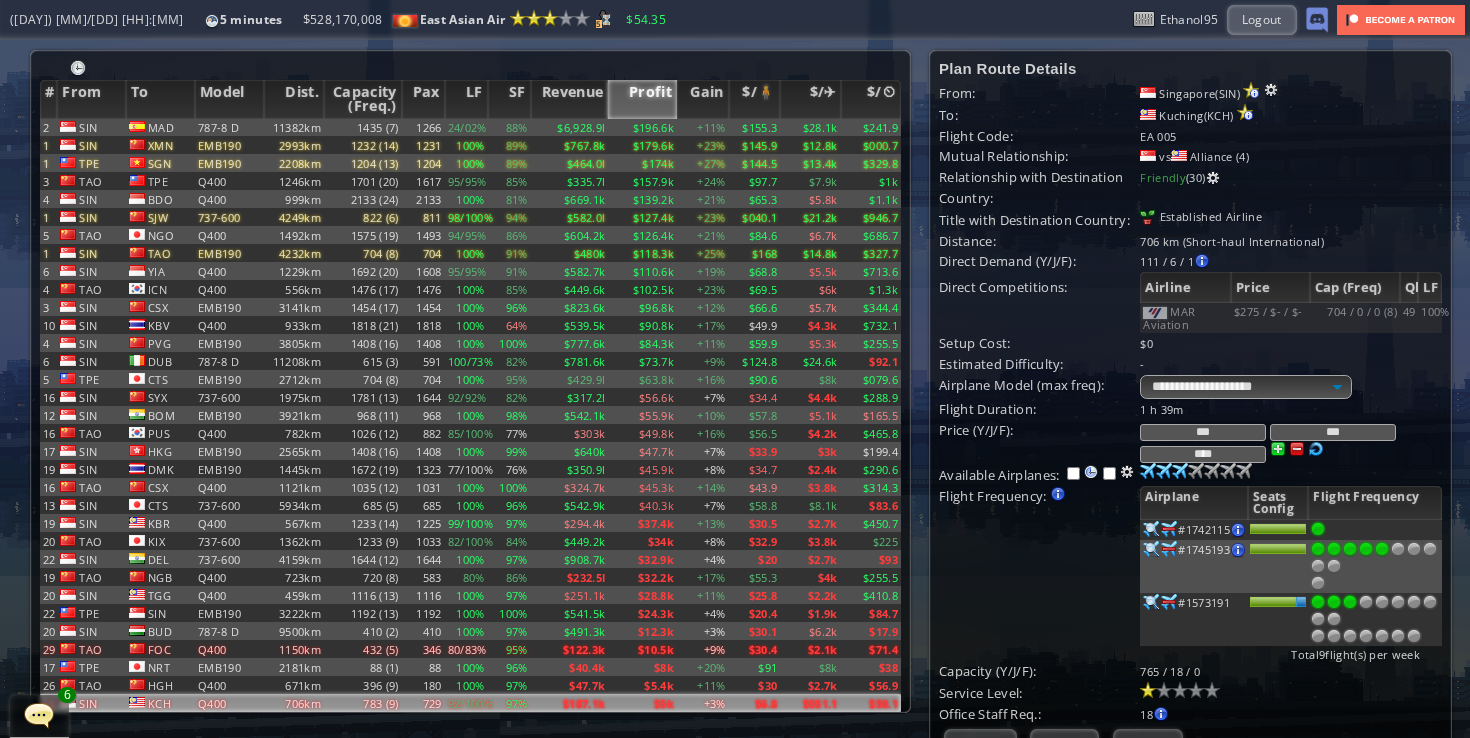type on "***" 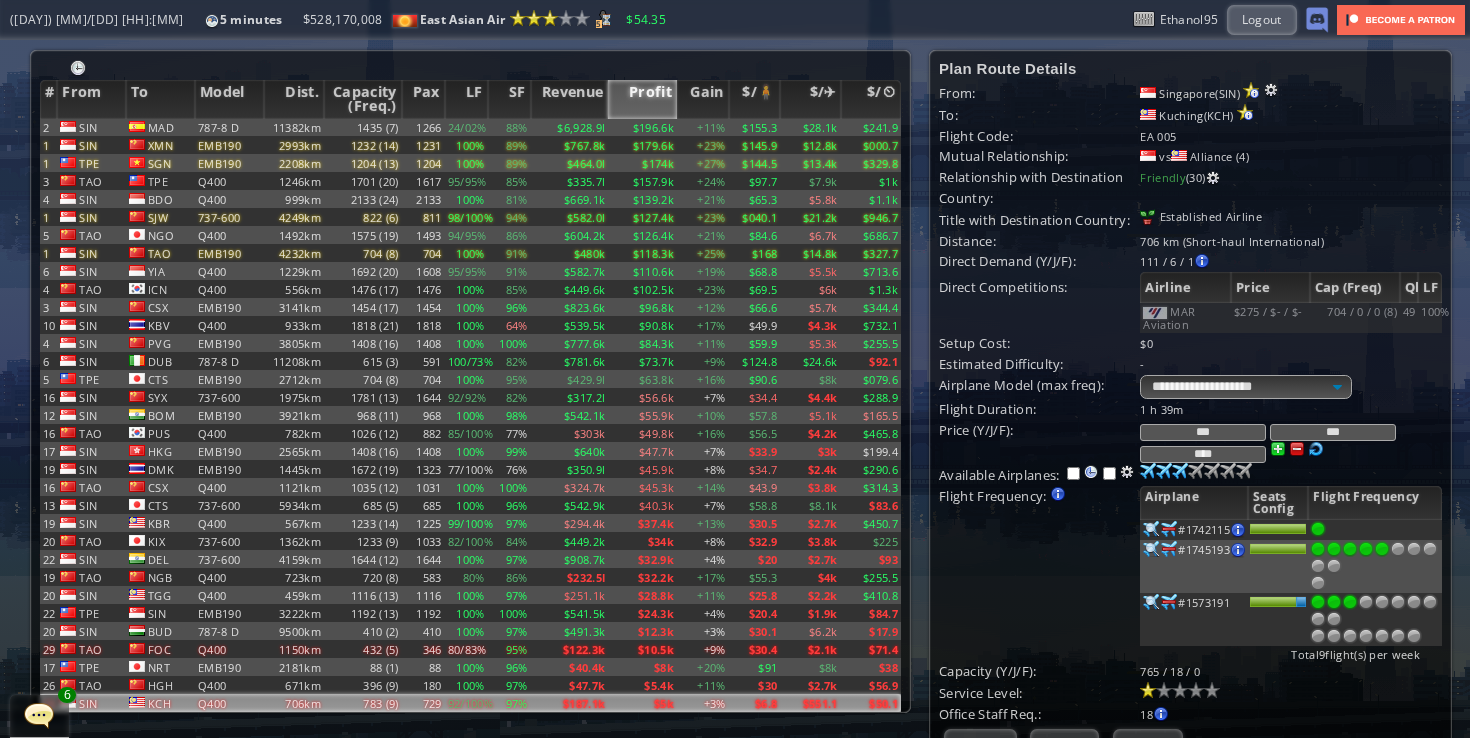 click on "Update" at bounding box center [980, 743] 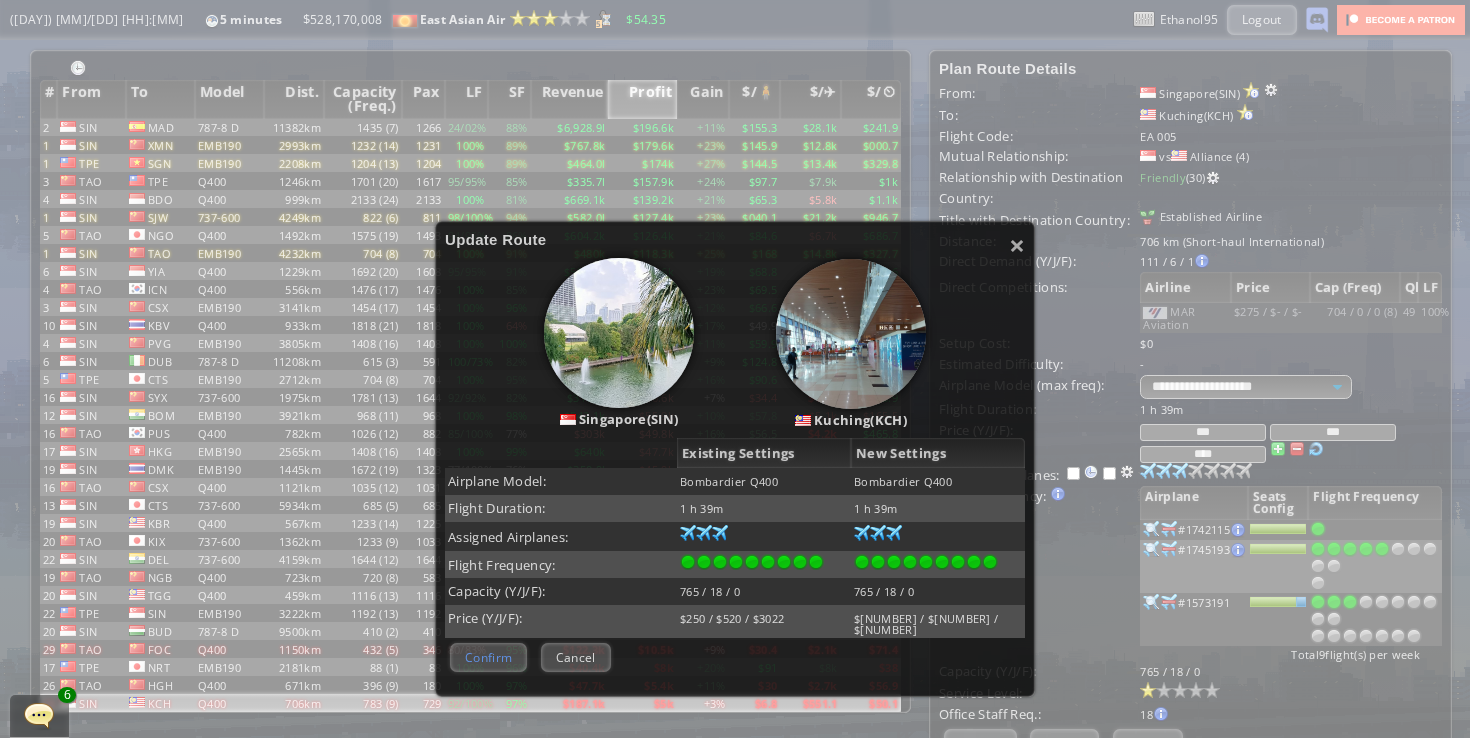 click on "Confirm" at bounding box center (488, 657) 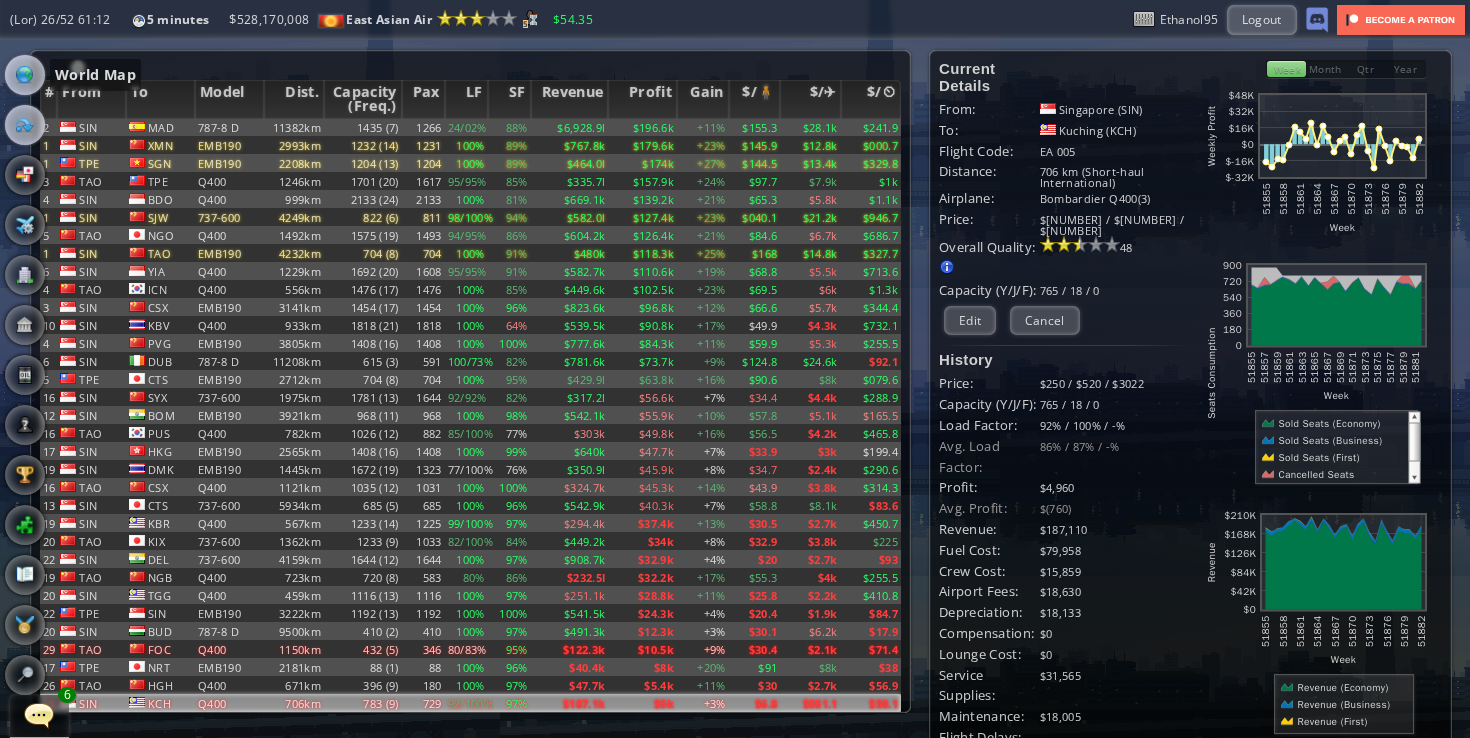 click at bounding box center [25, 75] 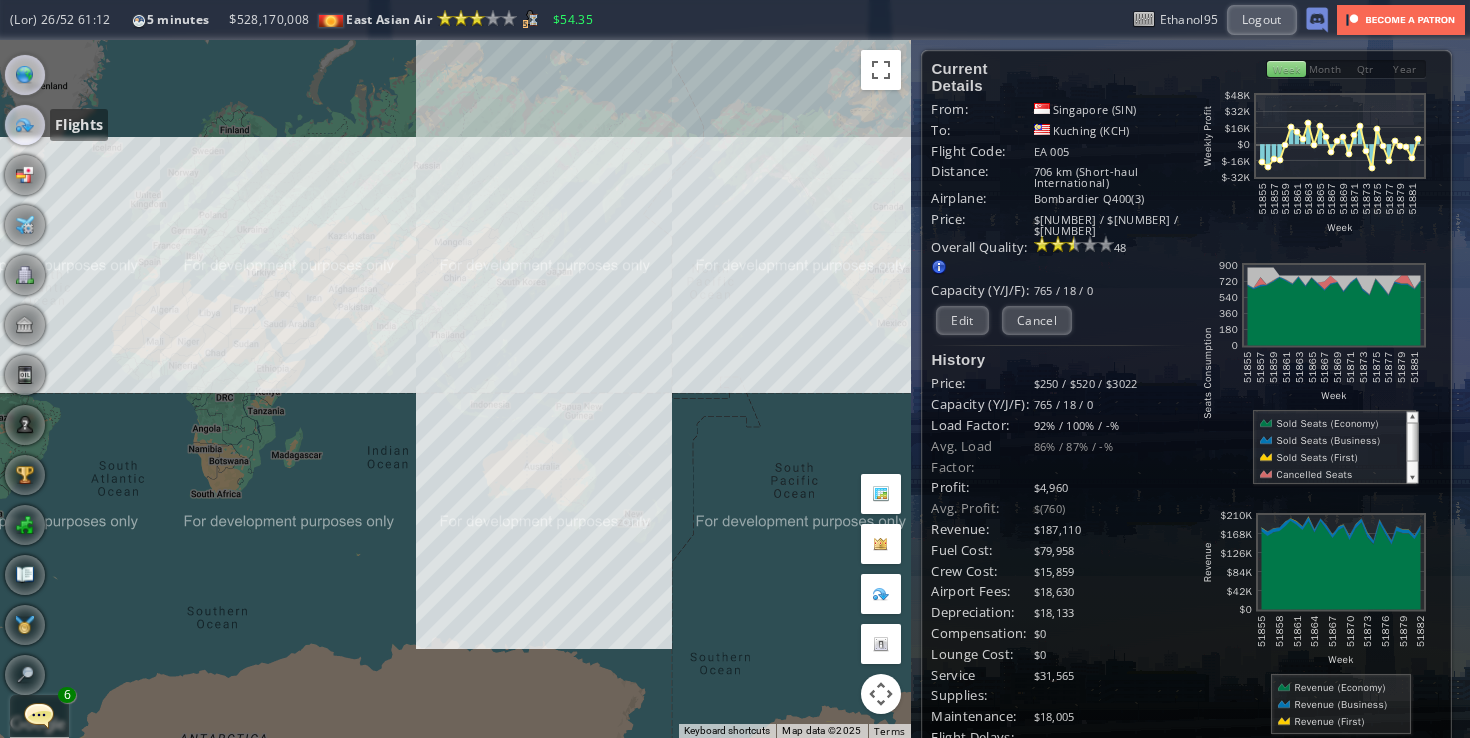 click at bounding box center [25, 125] 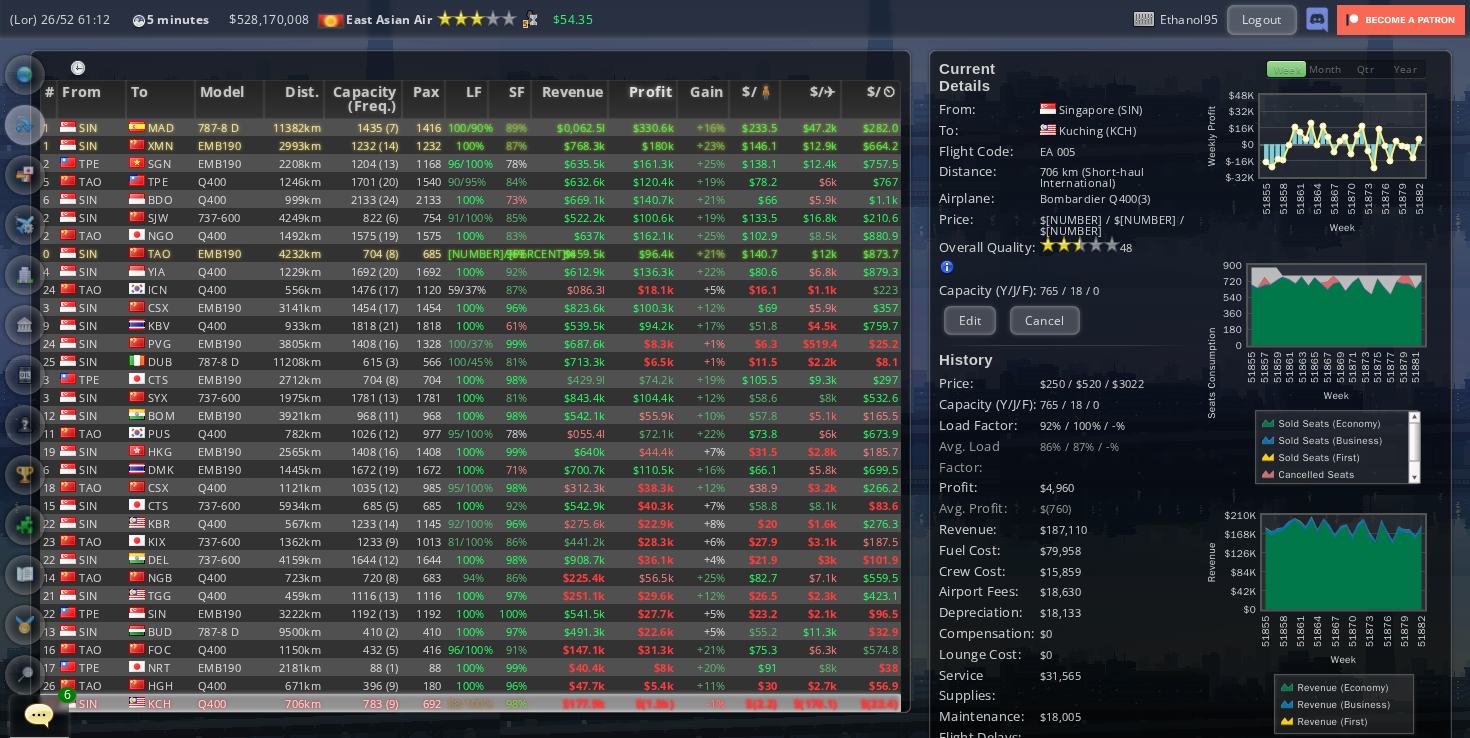 click on "Profit" at bounding box center (642, 99) 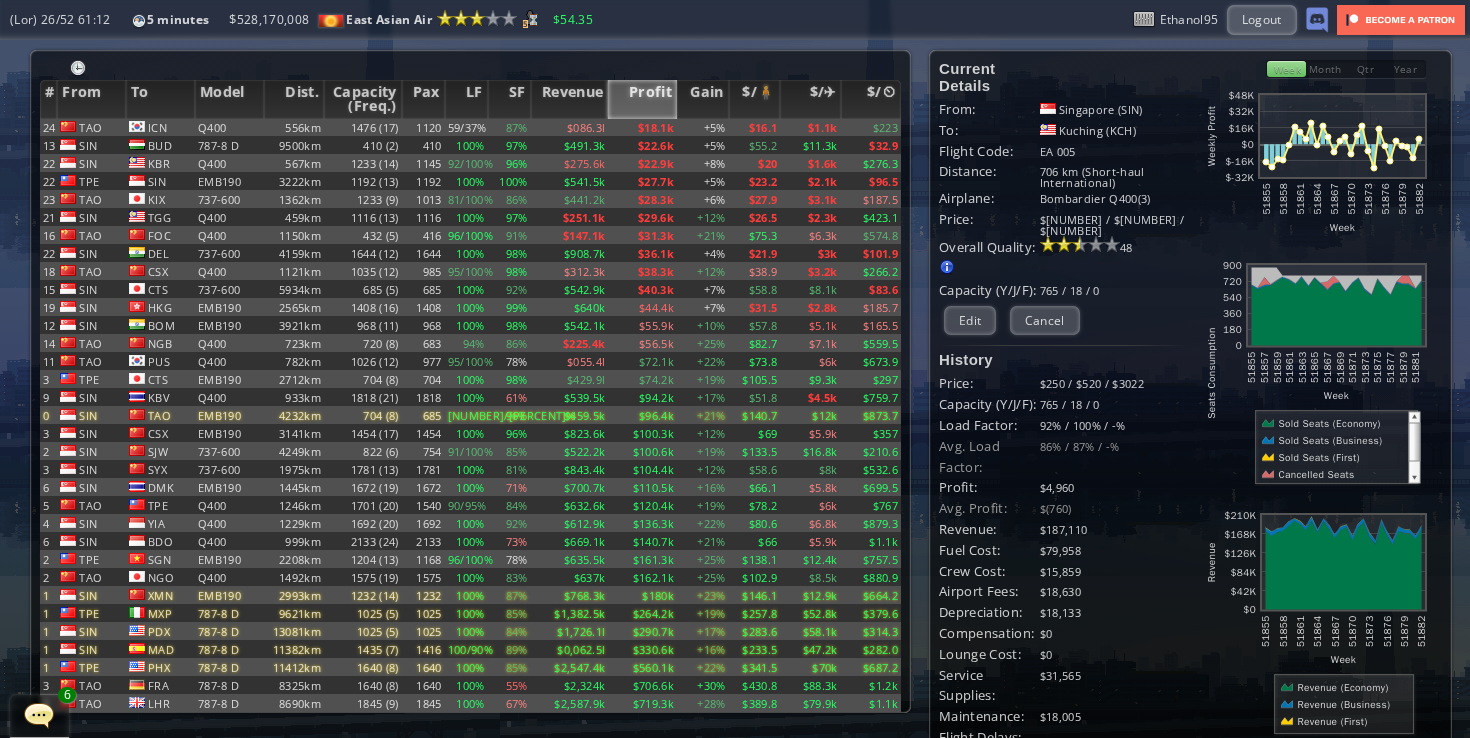 click on "Profit" at bounding box center [642, 99] 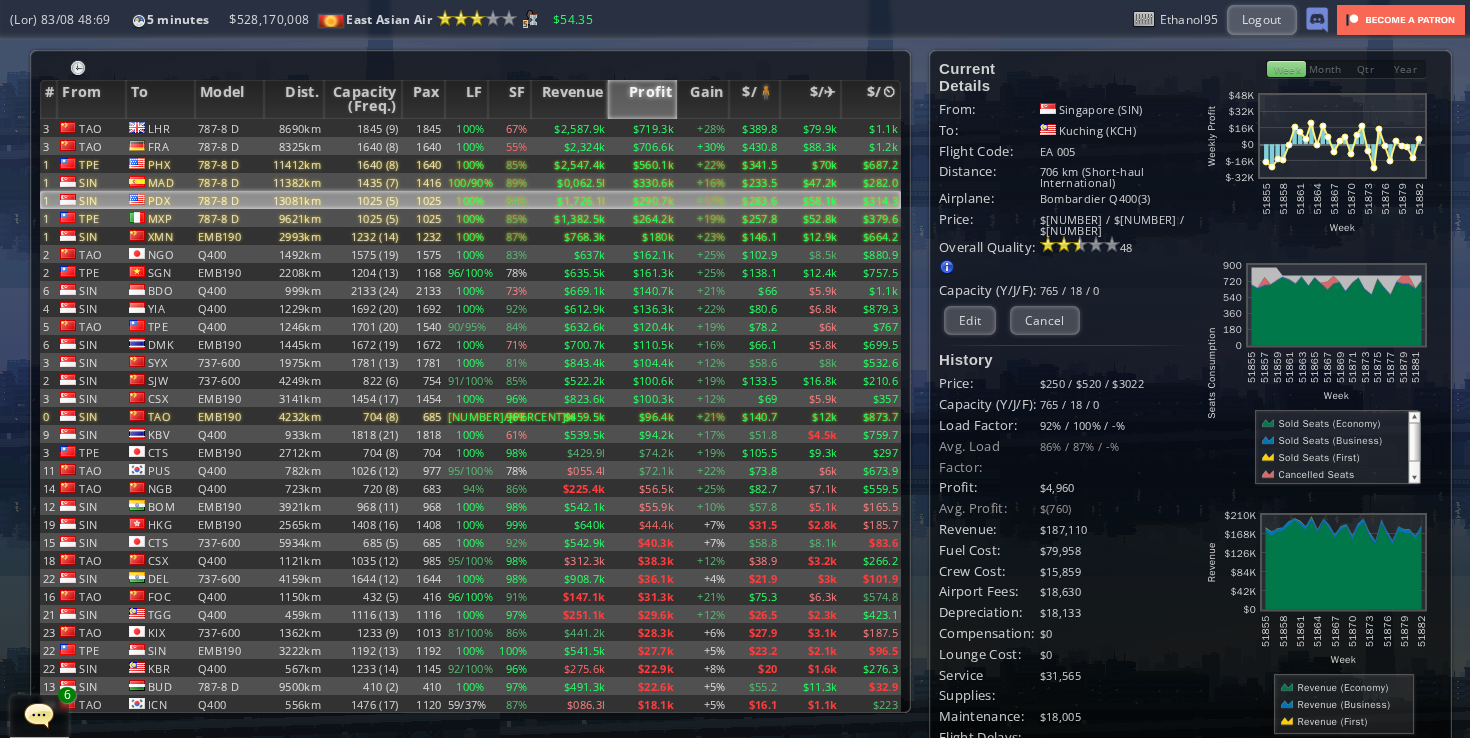 scroll, scrollTop: 91, scrollLeft: 0, axis: vertical 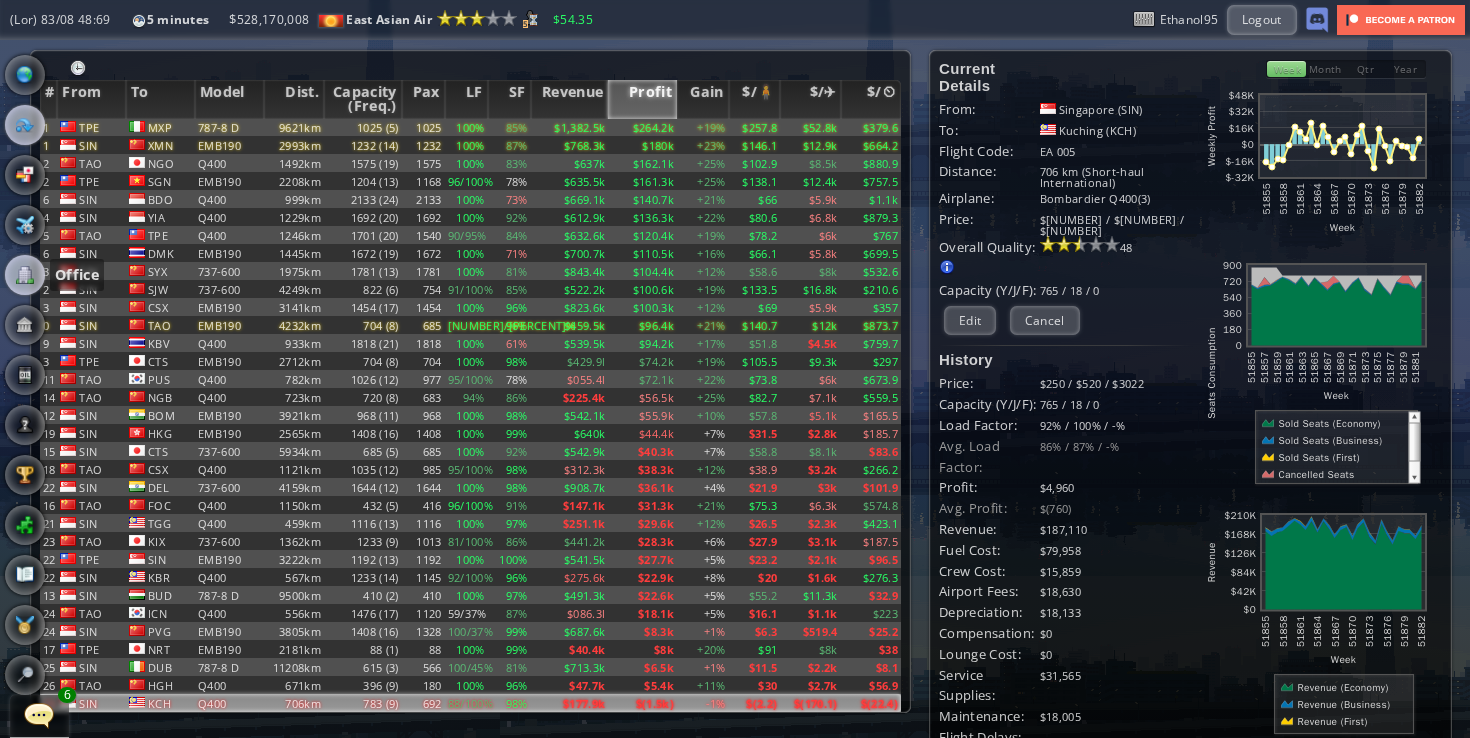 click at bounding box center [25, 275] 